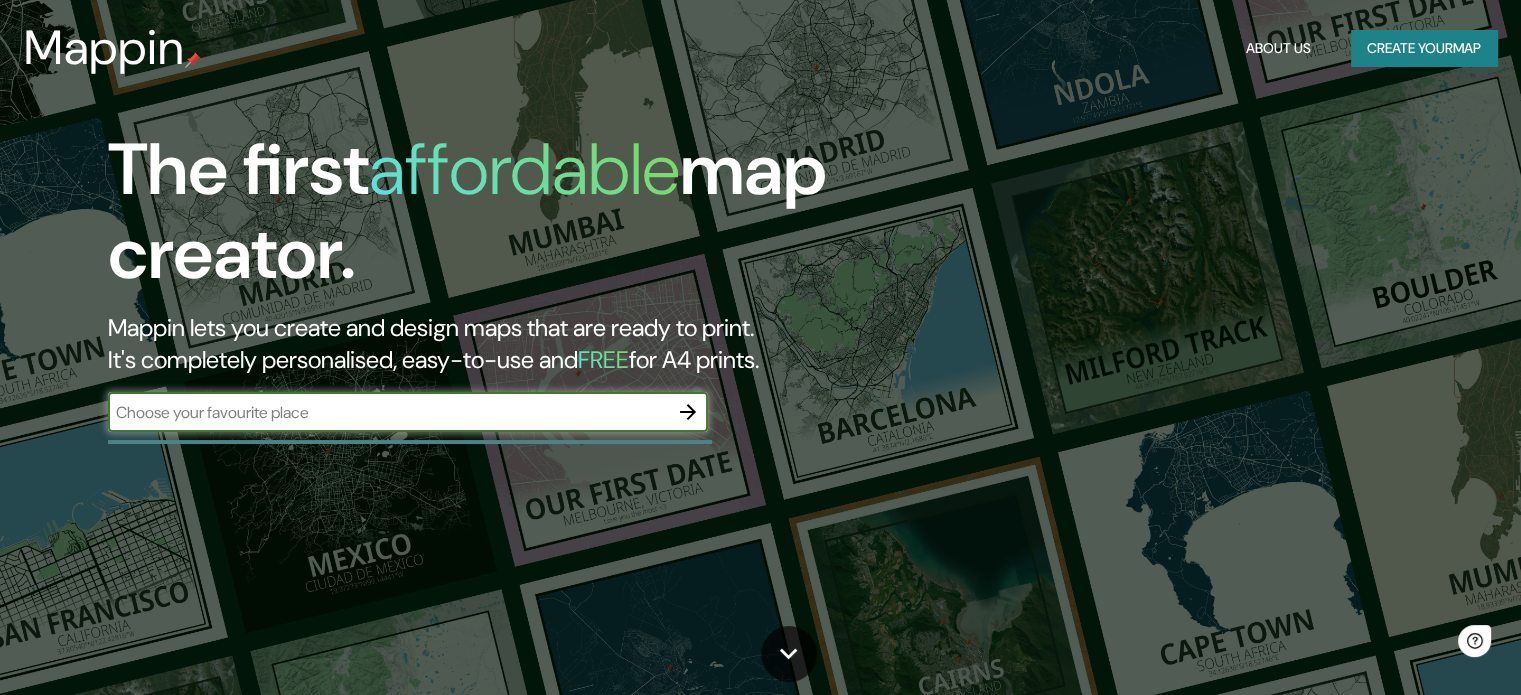 scroll, scrollTop: 0, scrollLeft: 0, axis: both 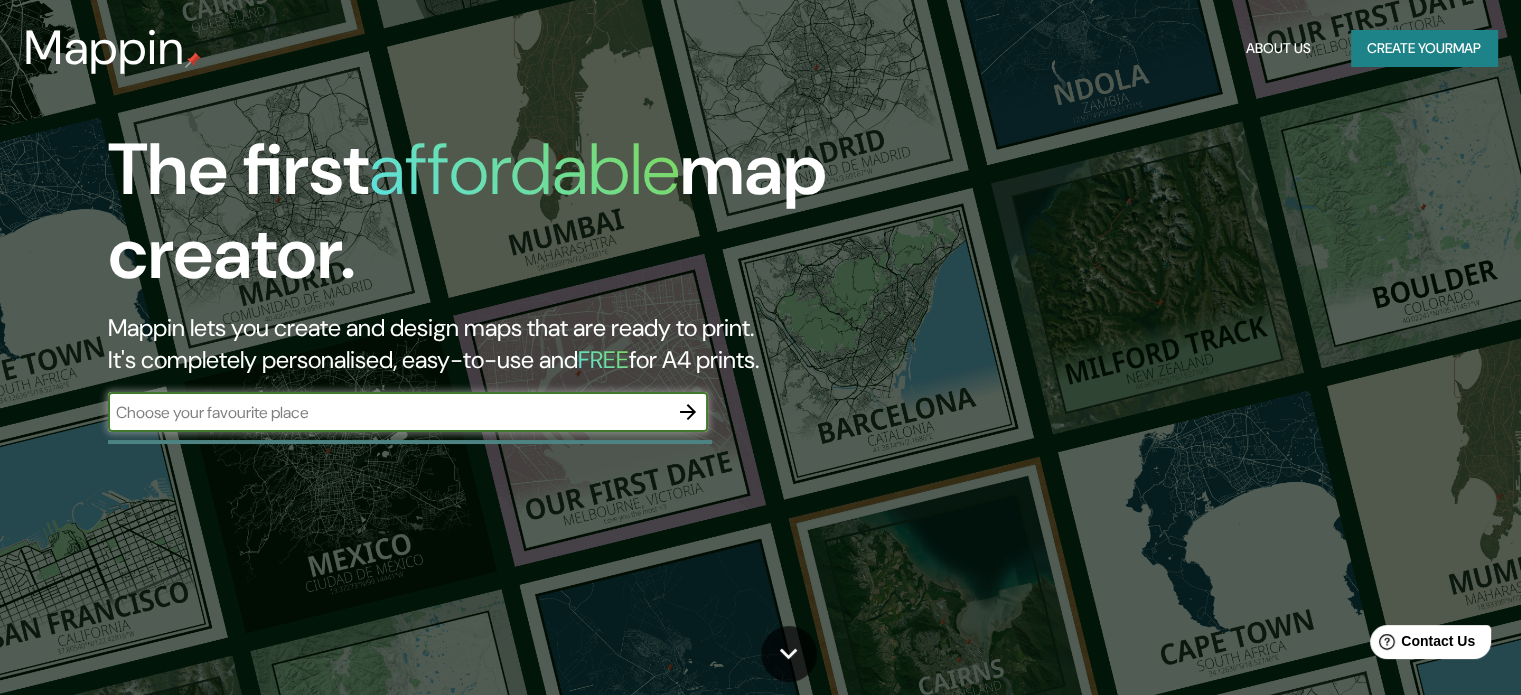 click at bounding box center (688, 412) 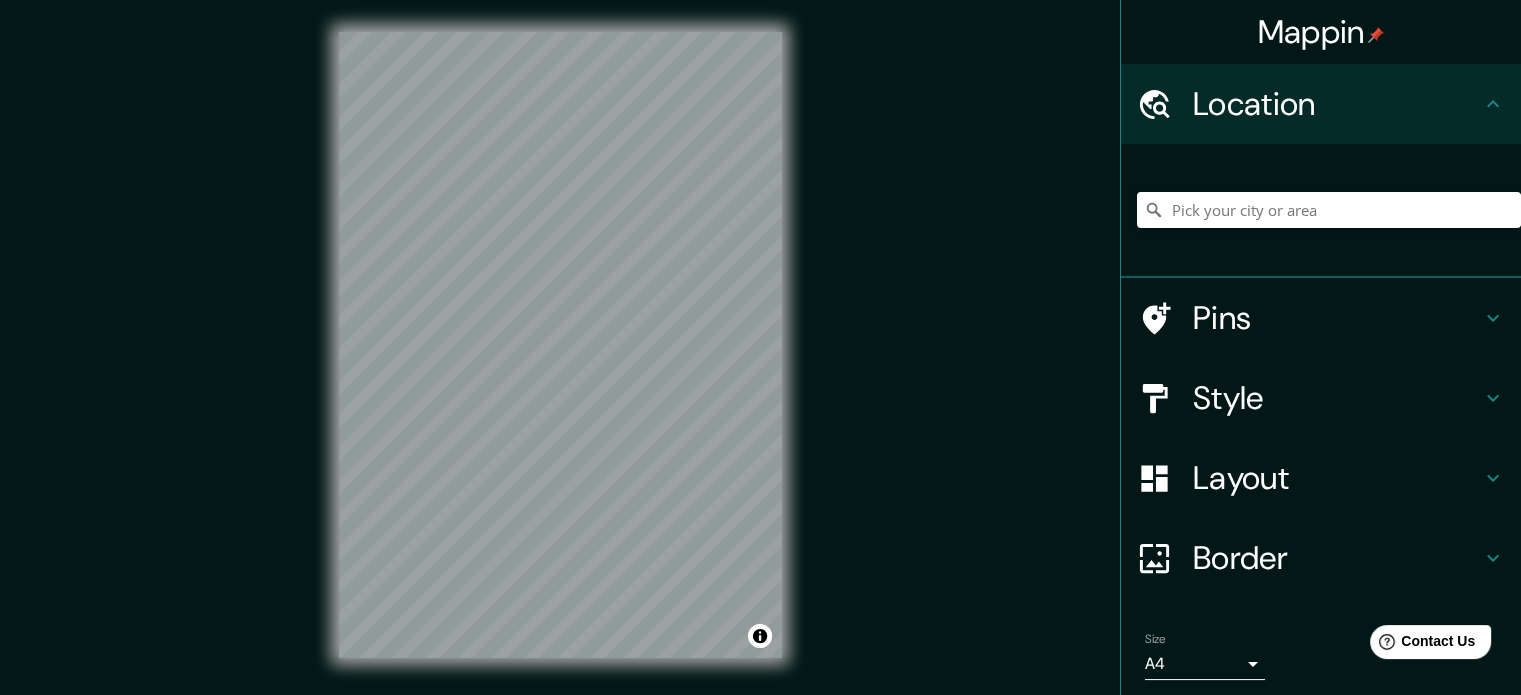 click on "© Mapbox   © OpenStreetMap   Improve this map" at bounding box center (560, 345) 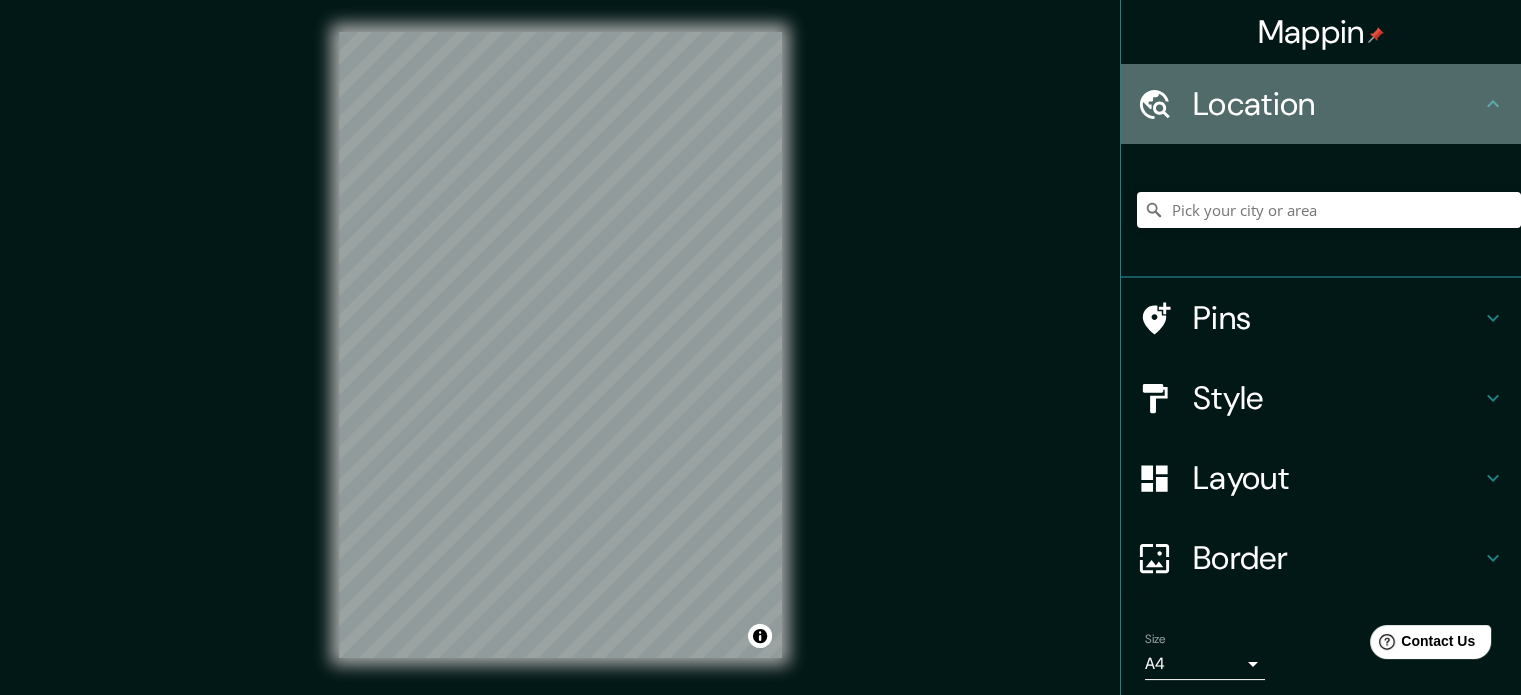 click on "Location" at bounding box center (1337, 104) 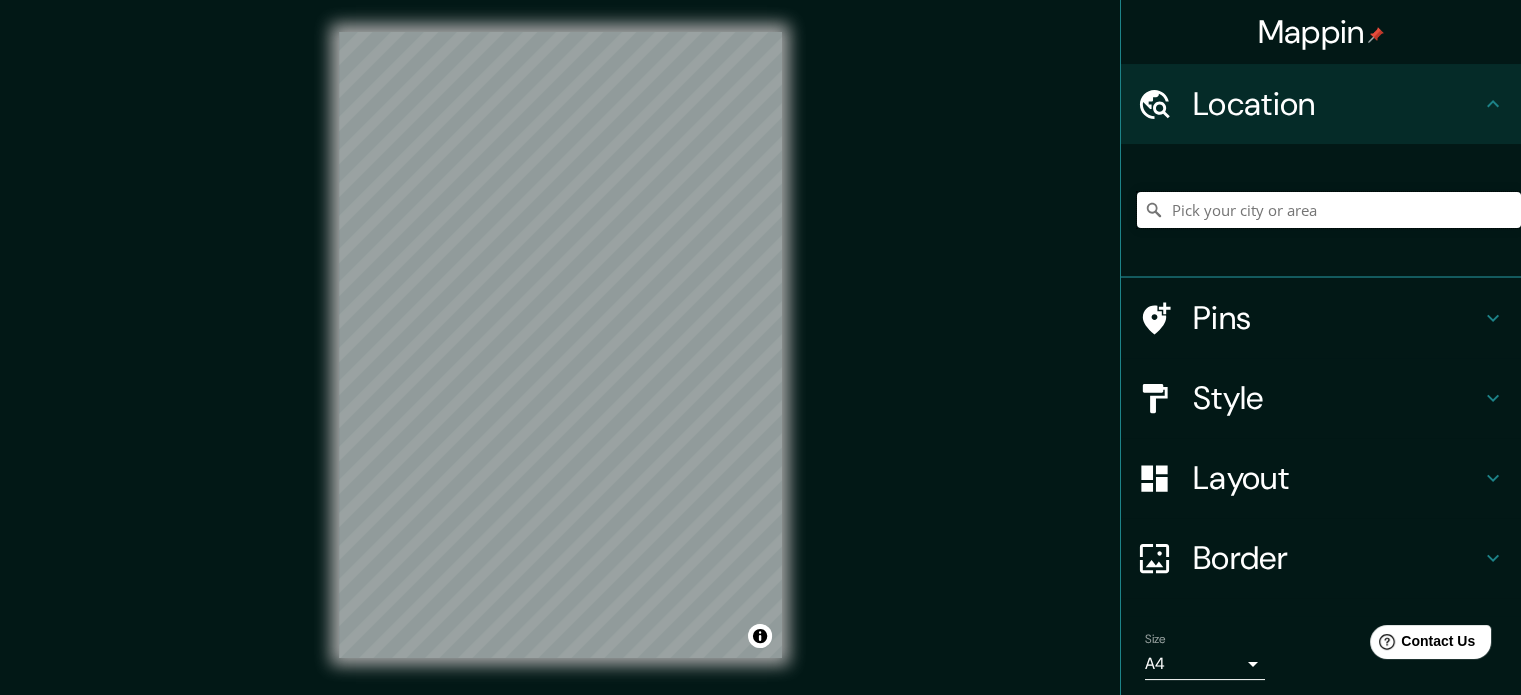 click at bounding box center [1329, 210] 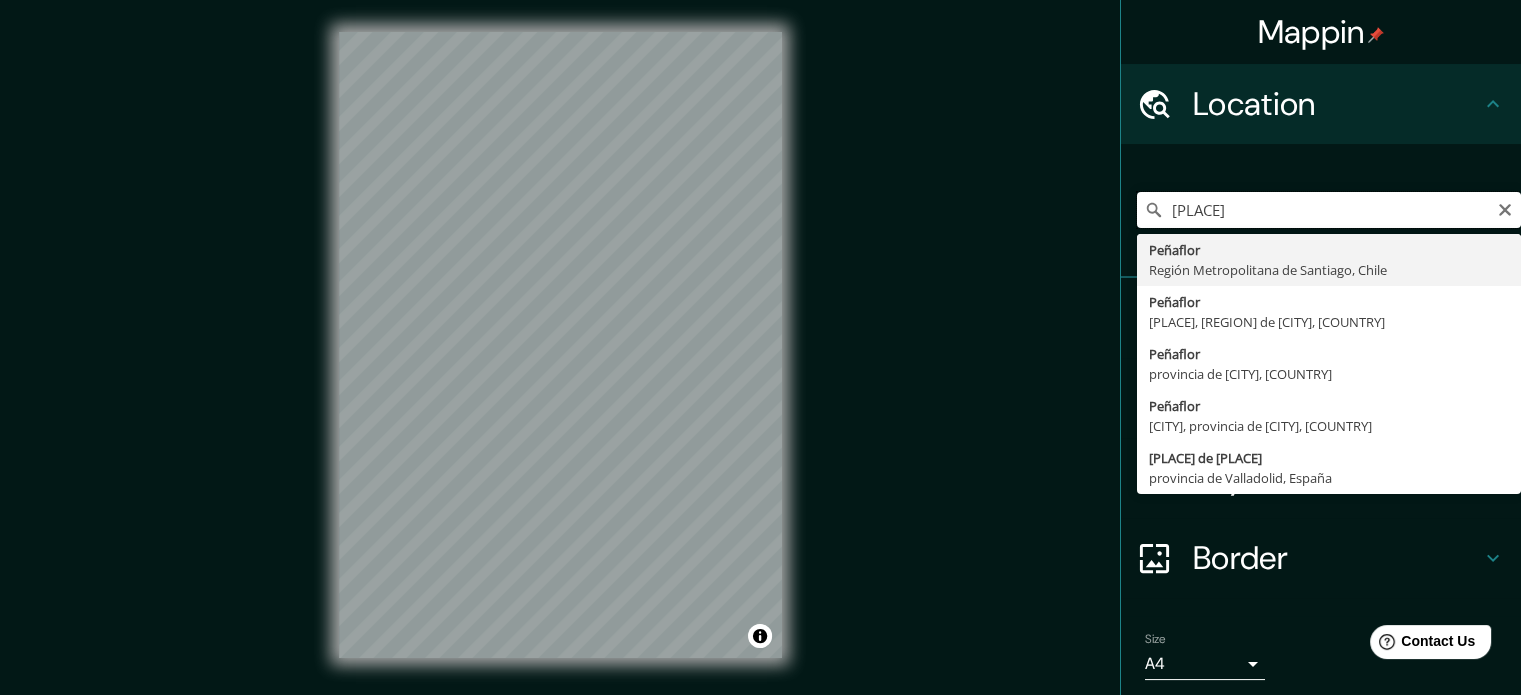 type on "[PLACE]" 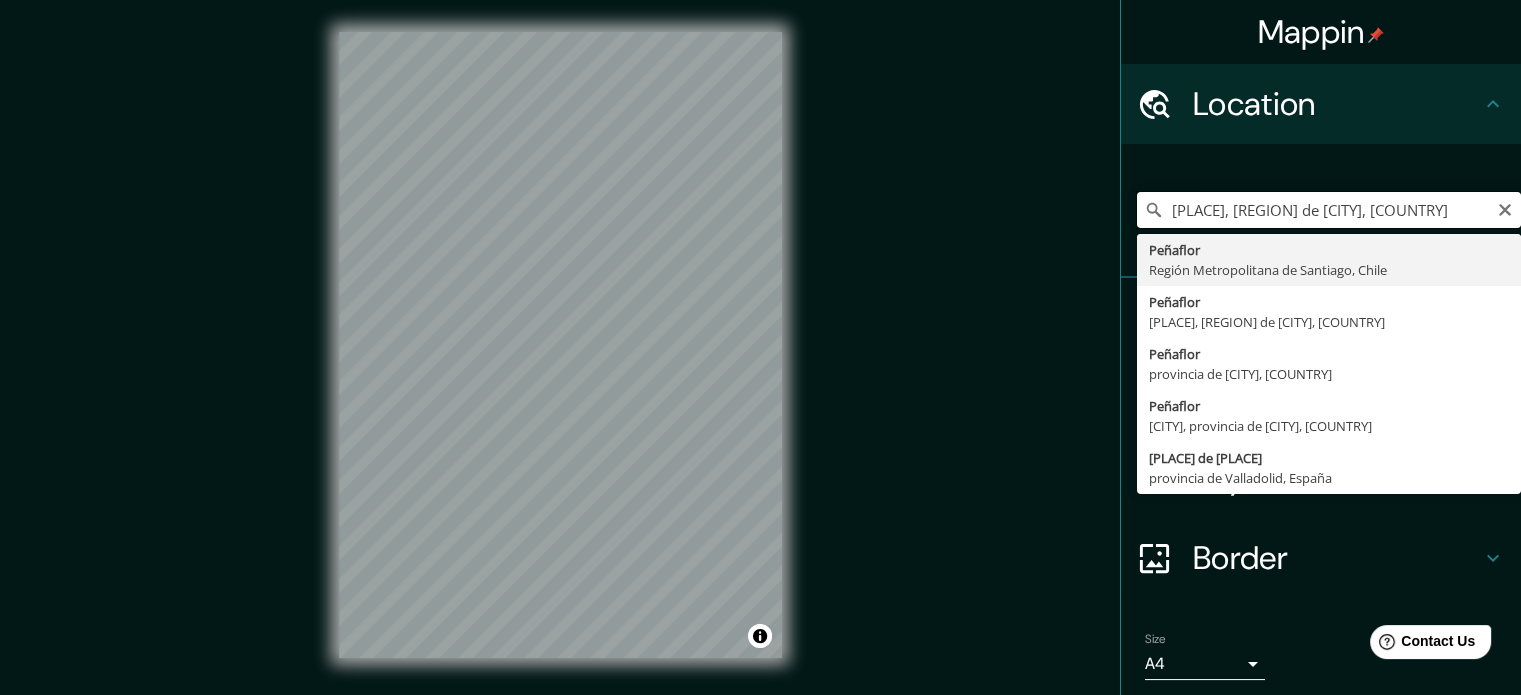 scroll, scrollTop: 0, scrollLeft: 0, axis: both 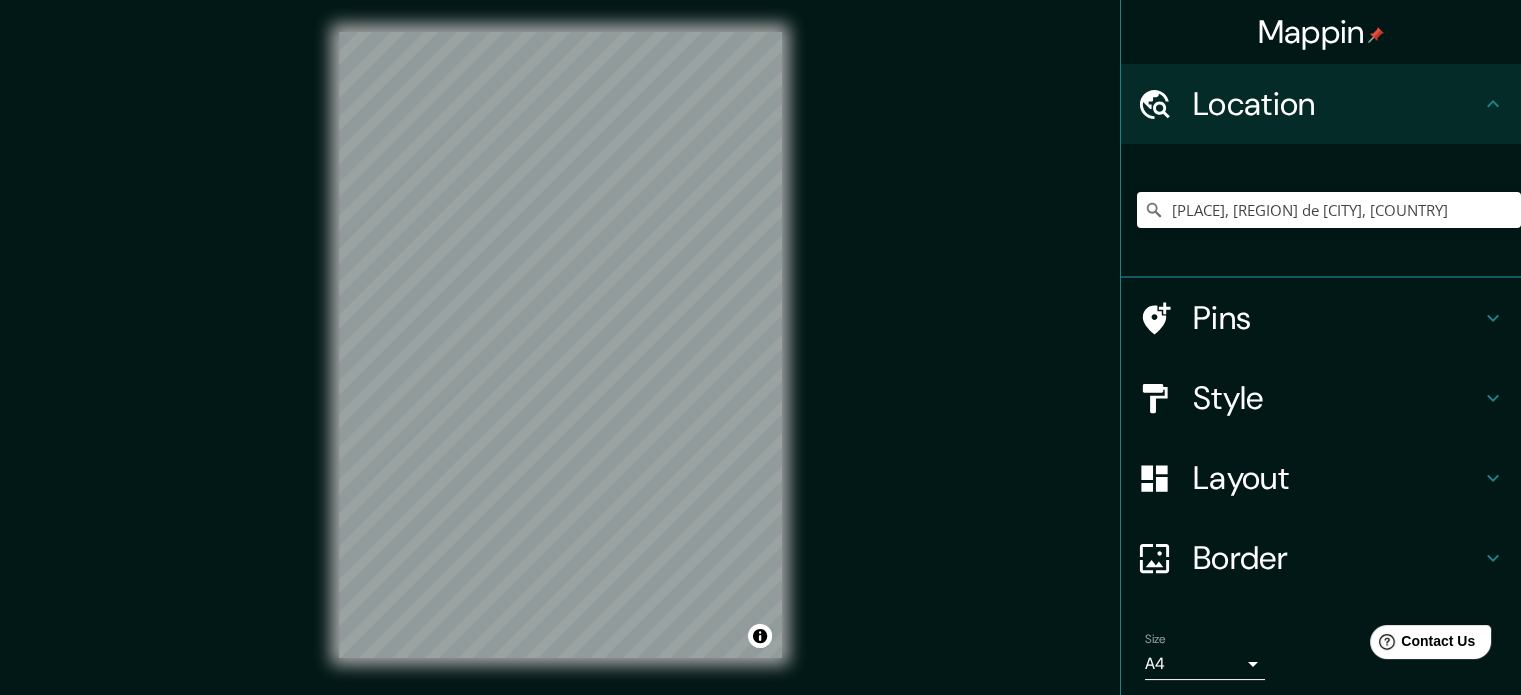 click on "Mappin Location [PLACE], [REGION] de [CITY], [COUNTRY] Pins Style Layout Border Choose a border.  Hint : you can make layers of the frame opaque to create some cool effects. None Simple Transparent Fancy Size A4 single Create your map © Mapbox   © OpenStreetMap   Improve this map Any problems, suggestions, or concerns please email    help@example.com . . ." at bounding box center [760, 361] 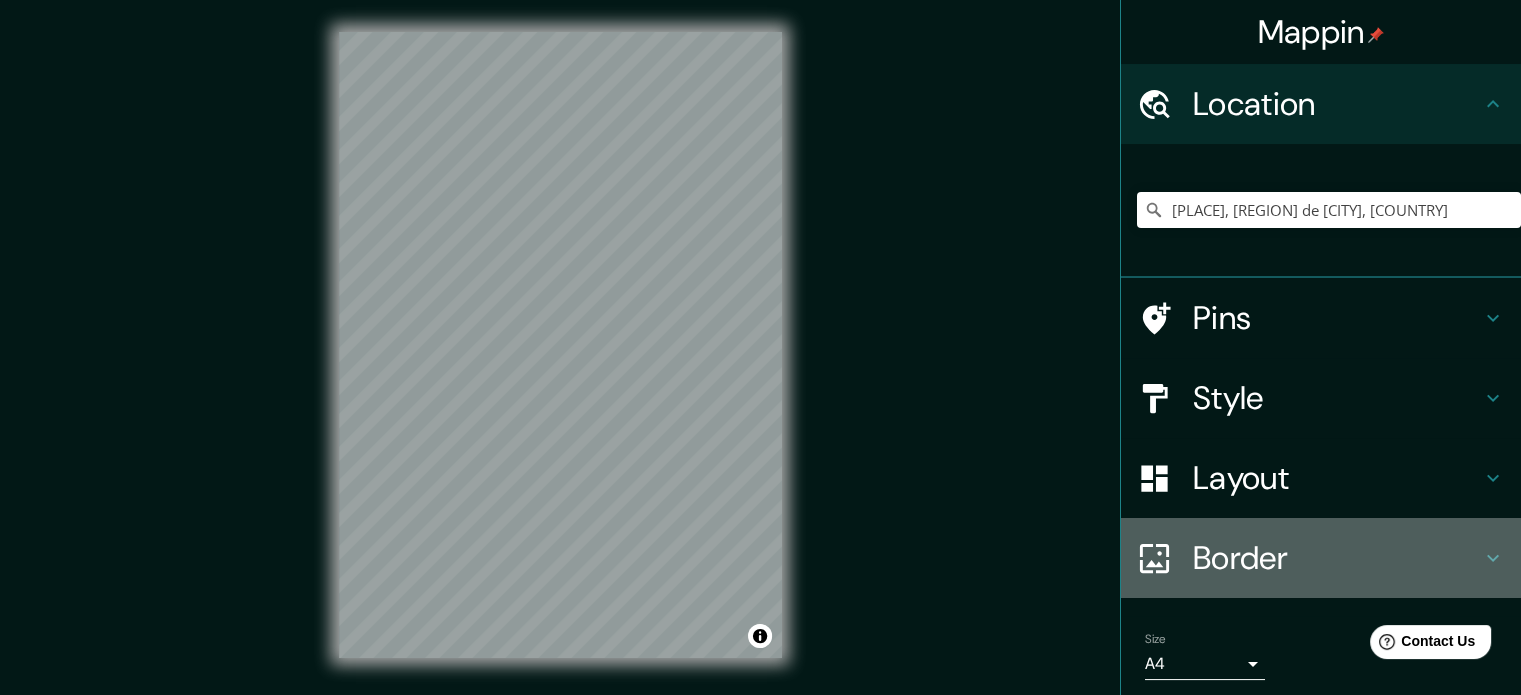 click on "Border" at bounding box center (1337, 104) 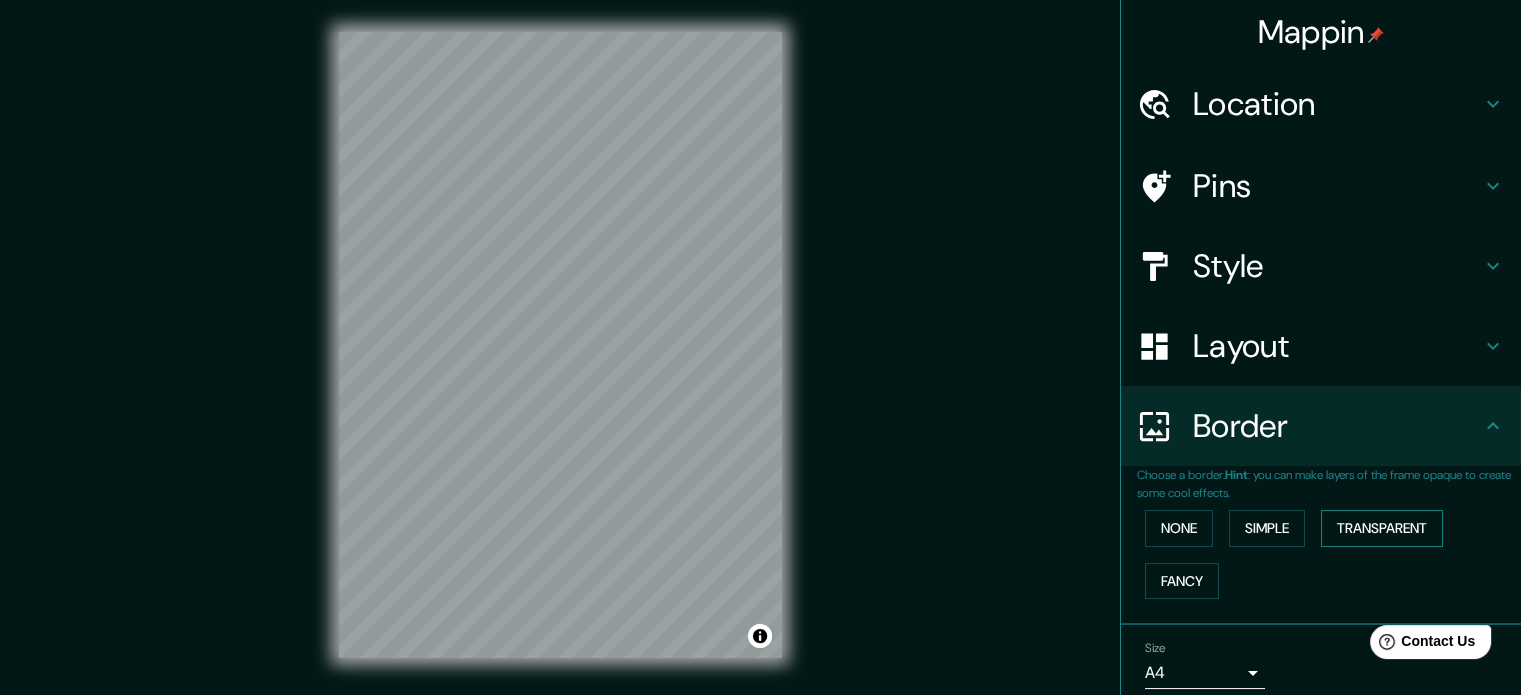 click on "Transparent" at bounding box center [1382, 528] 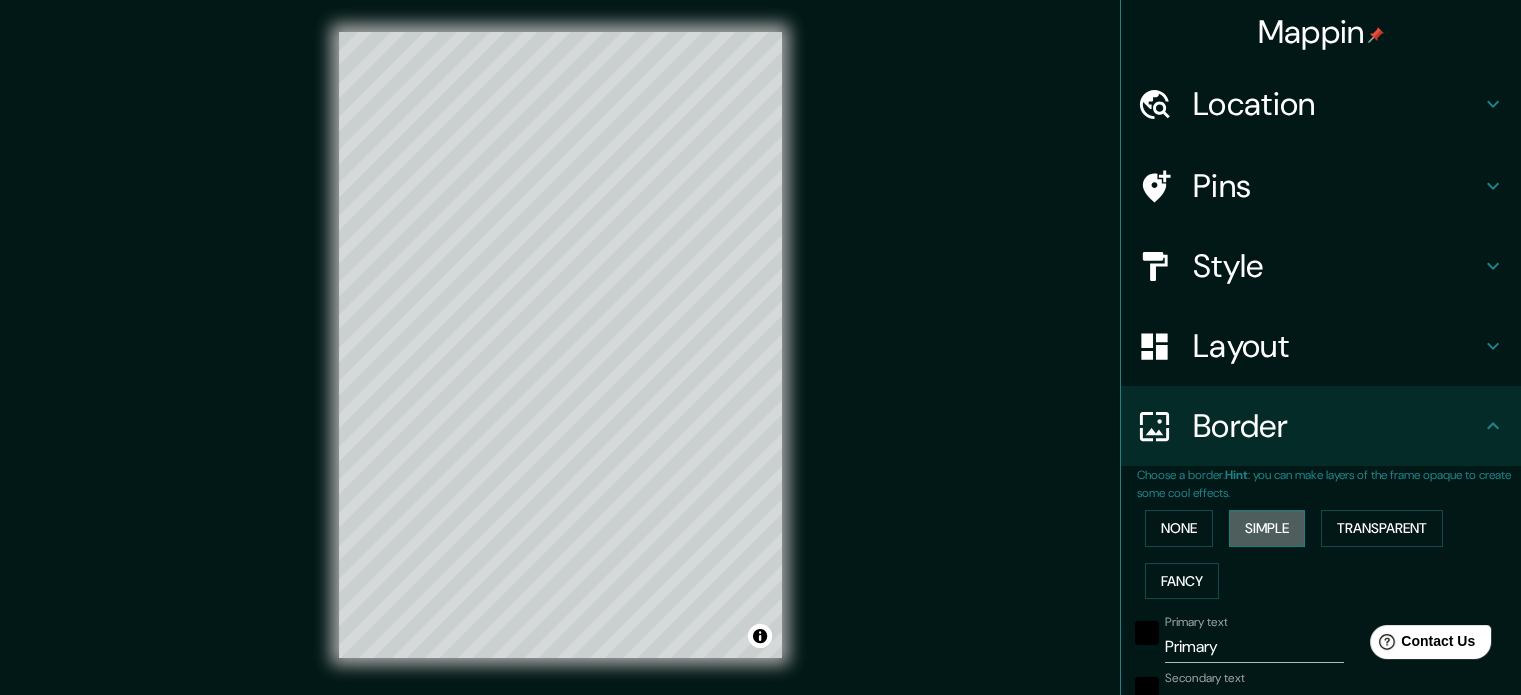 click on "Simple" at bounding box center [1267, 528] 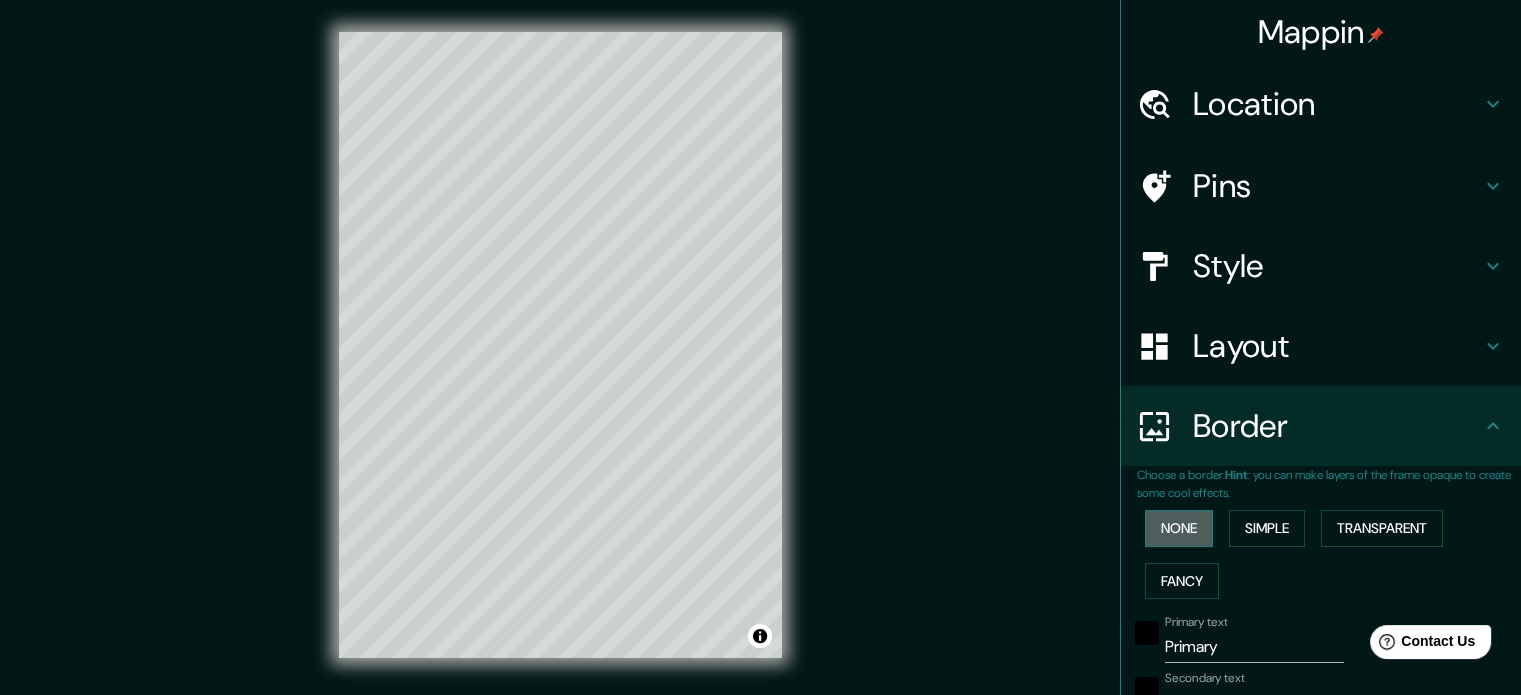 click on "None" at bounding box center [1179, 528] 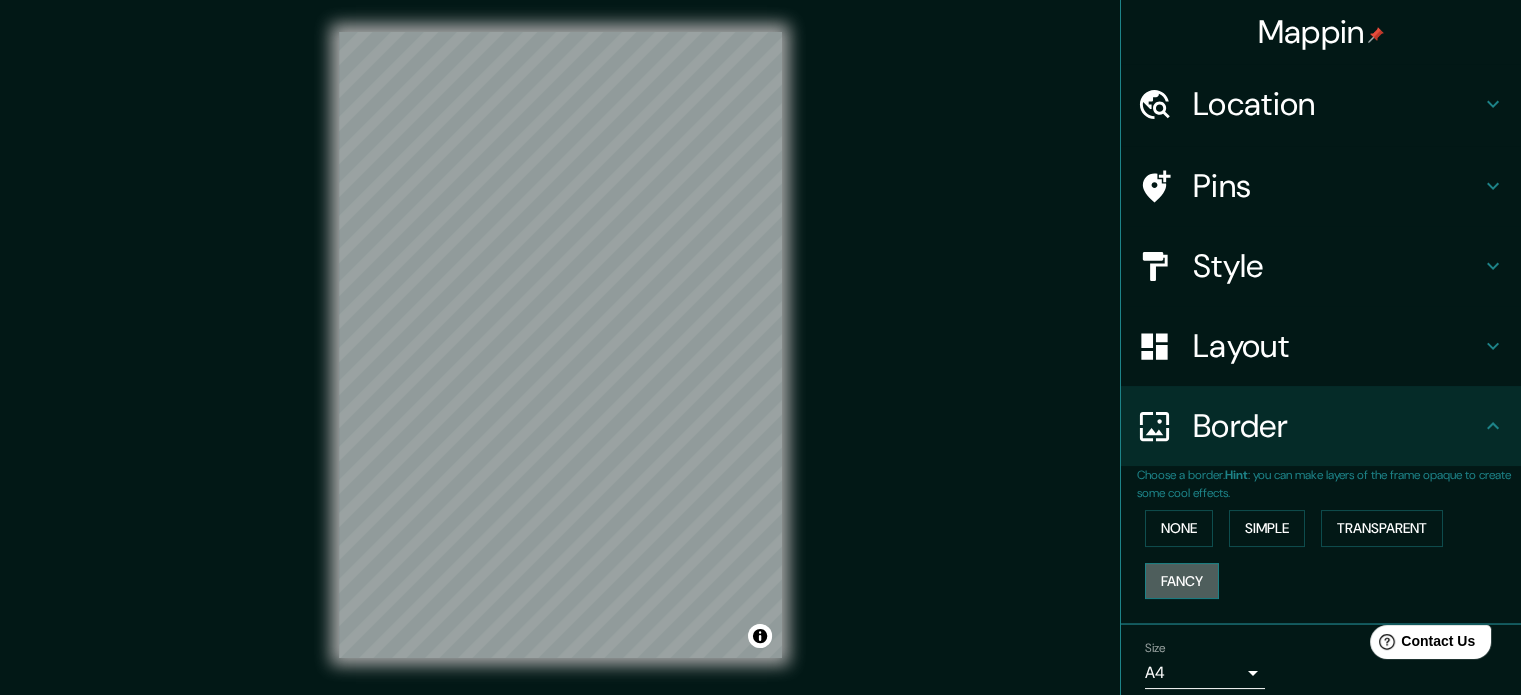 click on "Fancy" at bounding box center (1182, 581) 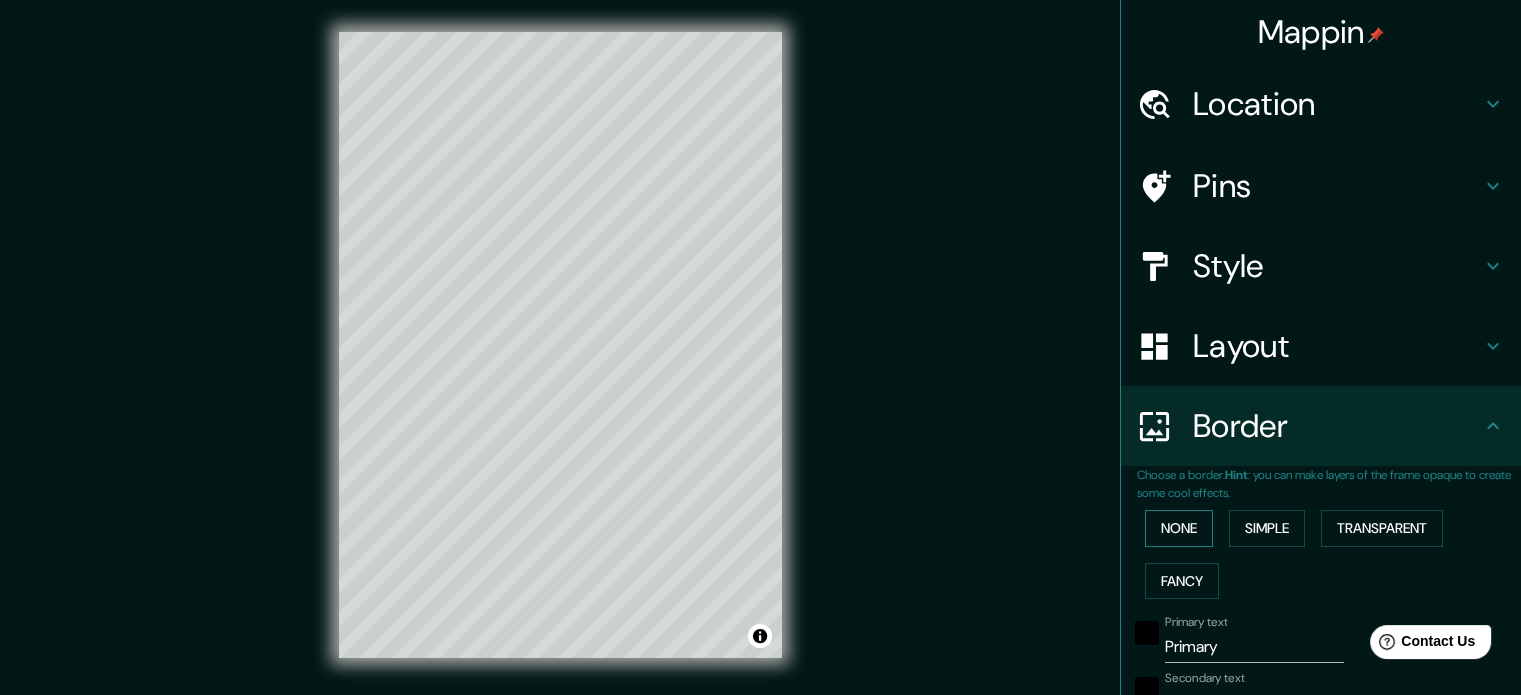 click on "None" at bounding box center (1179, 528) 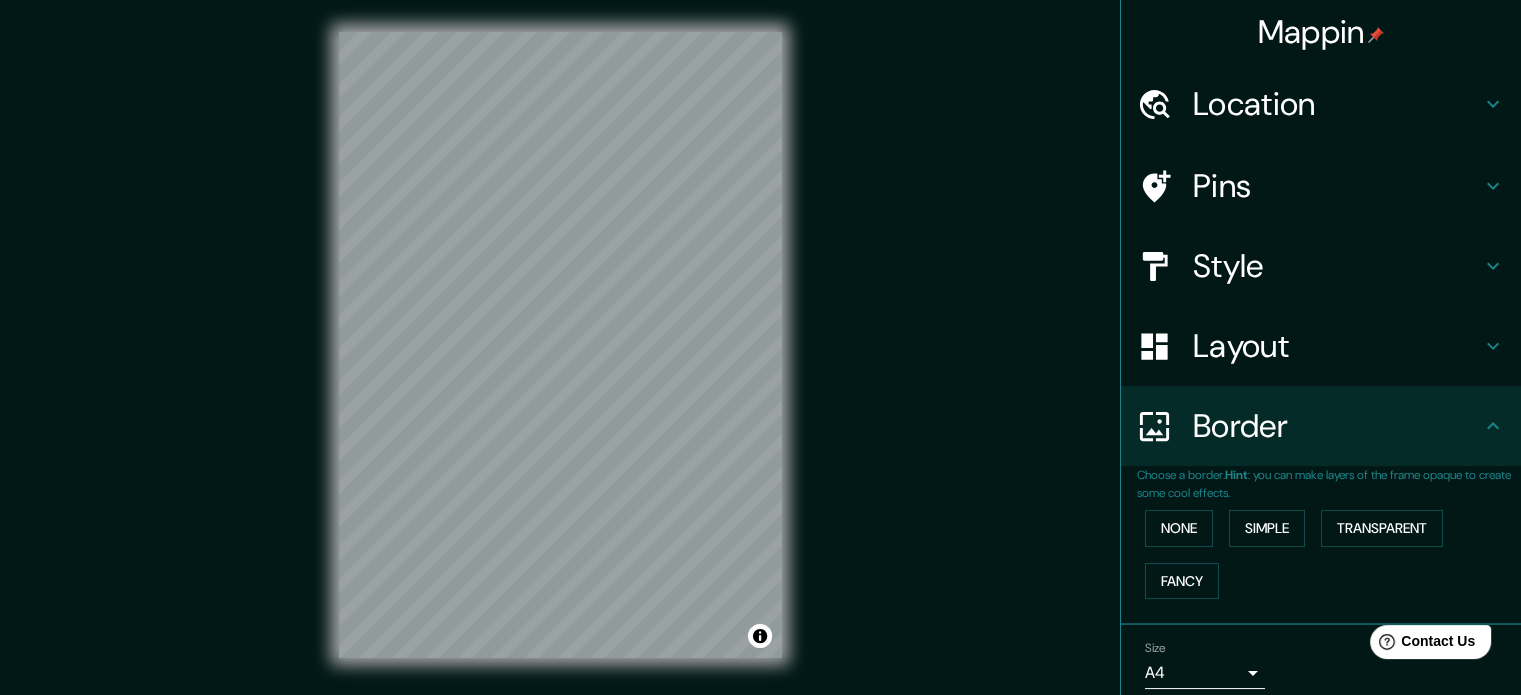 click on "Layout" at bounding box center (1337, 104) 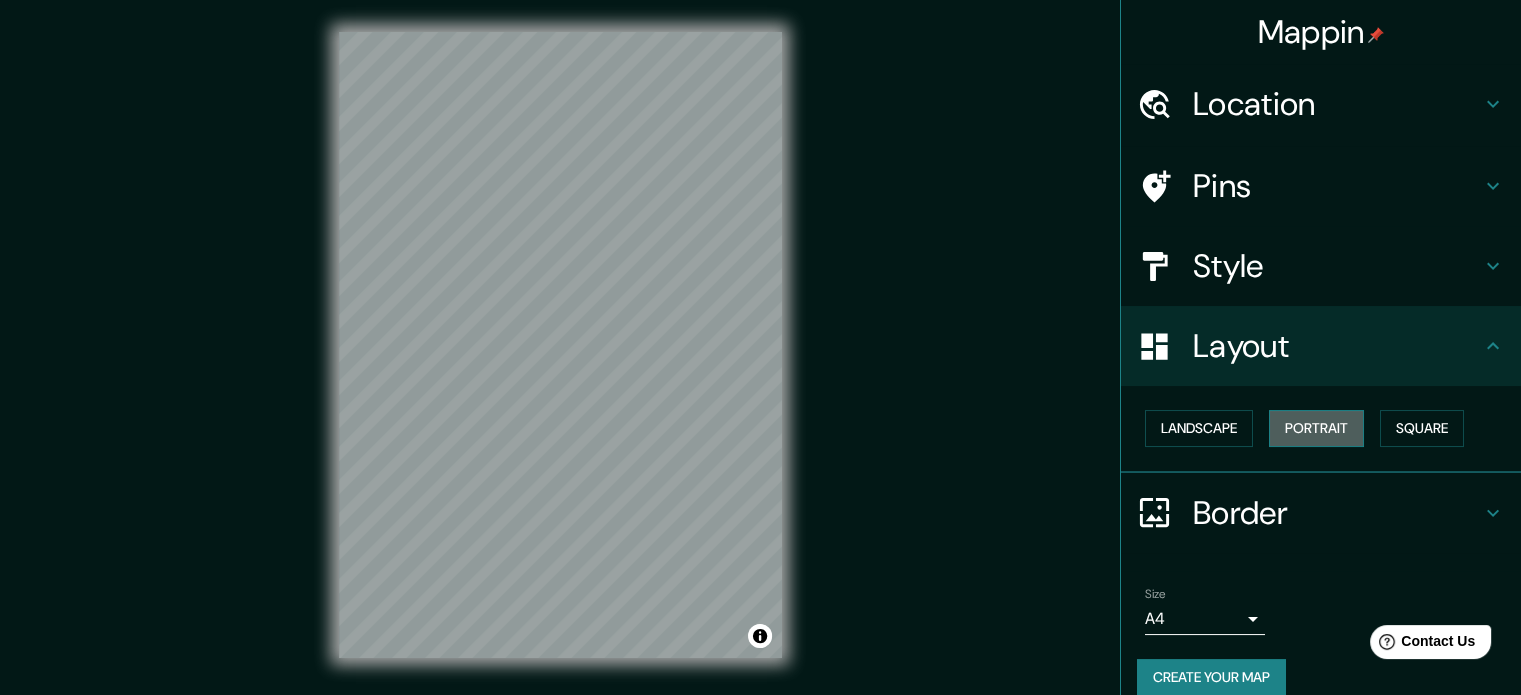 click on "Portrait" at bounding box center (1316, 428) 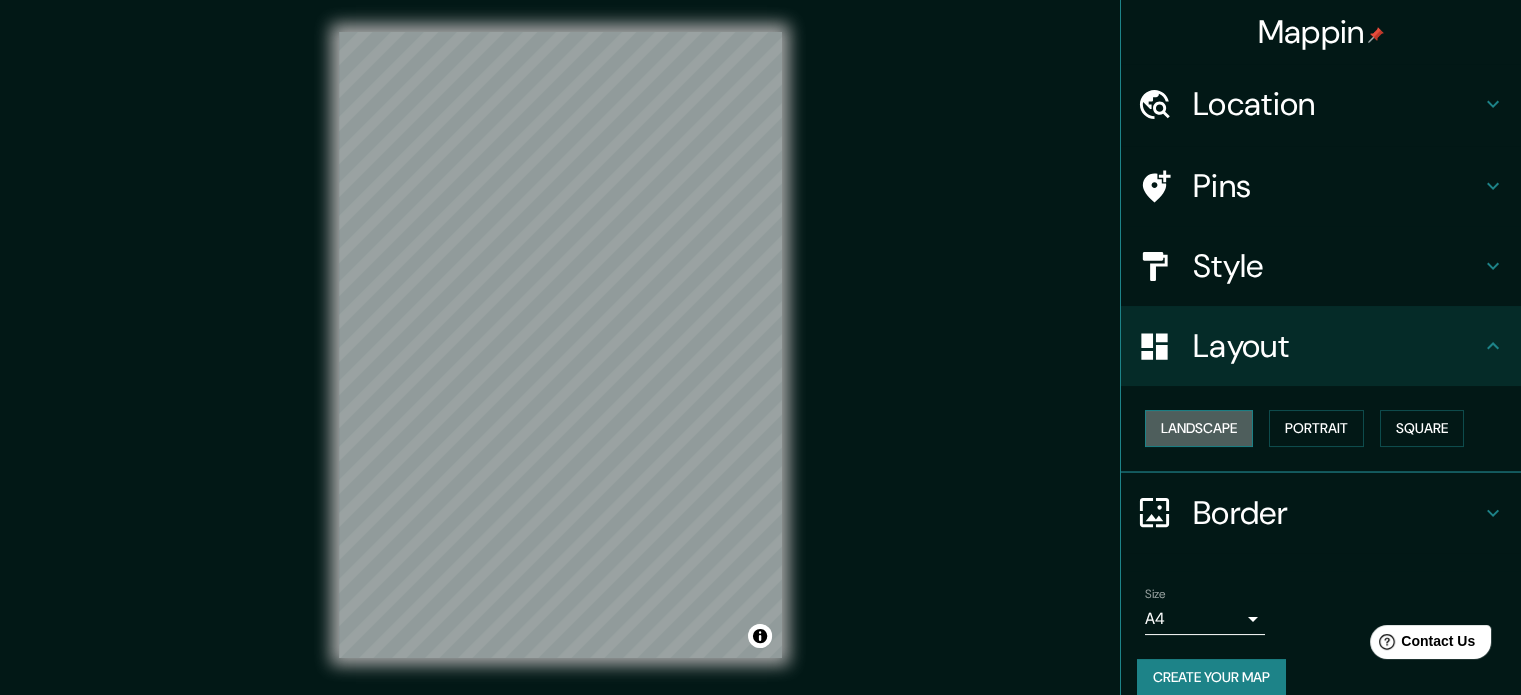 click on "Landscape" at bounding box center [1199, 428] 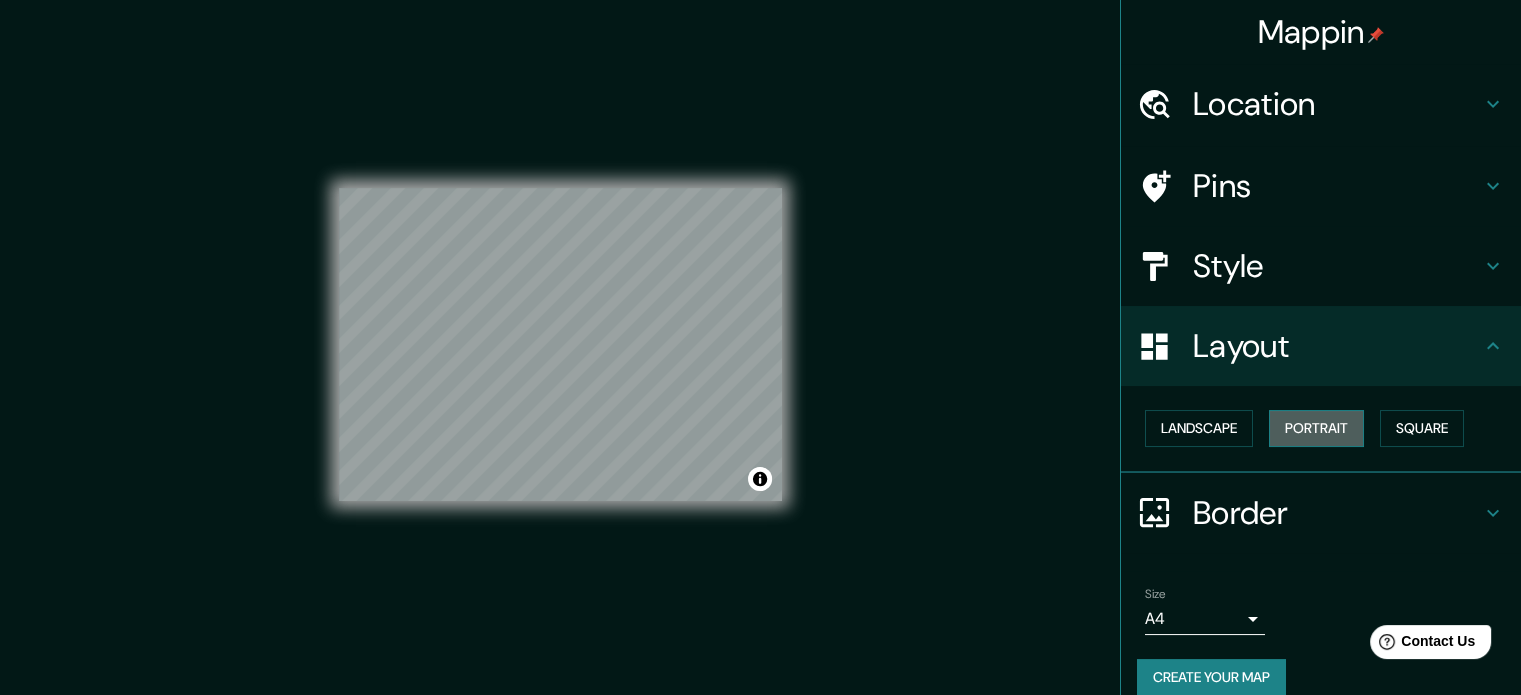click on "Portrait" at bounding box center [1316, 428] 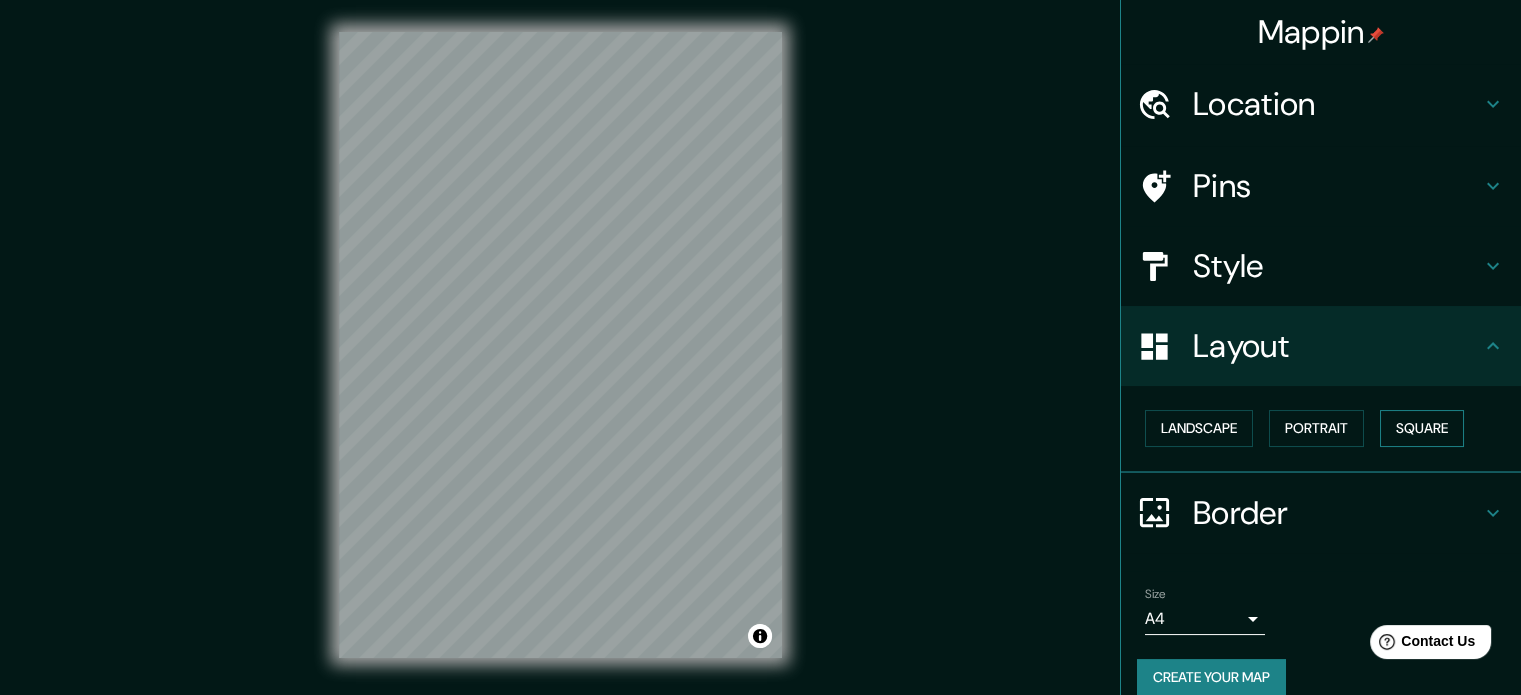 click on "Square" at bounding box center [1422, 428] 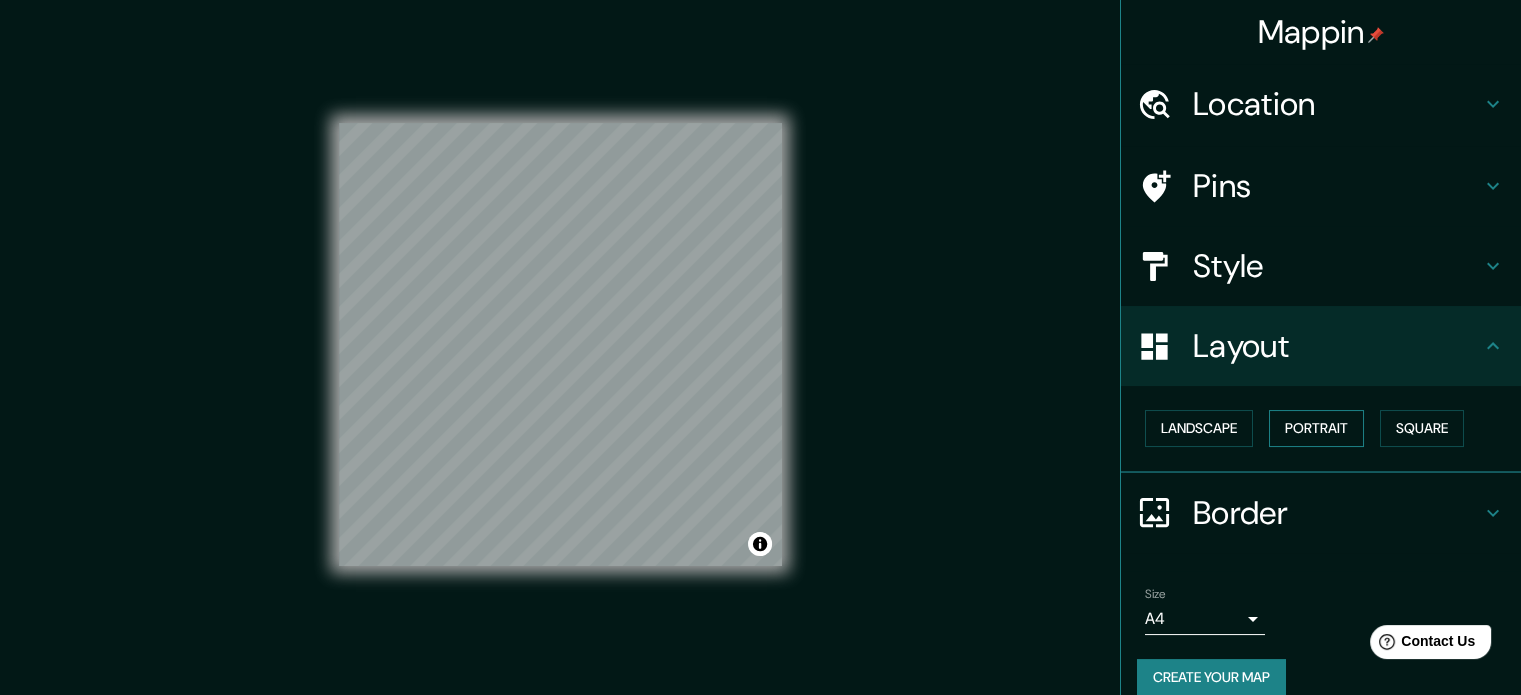 click on "Portrait" at bounding box center (1316, 428) 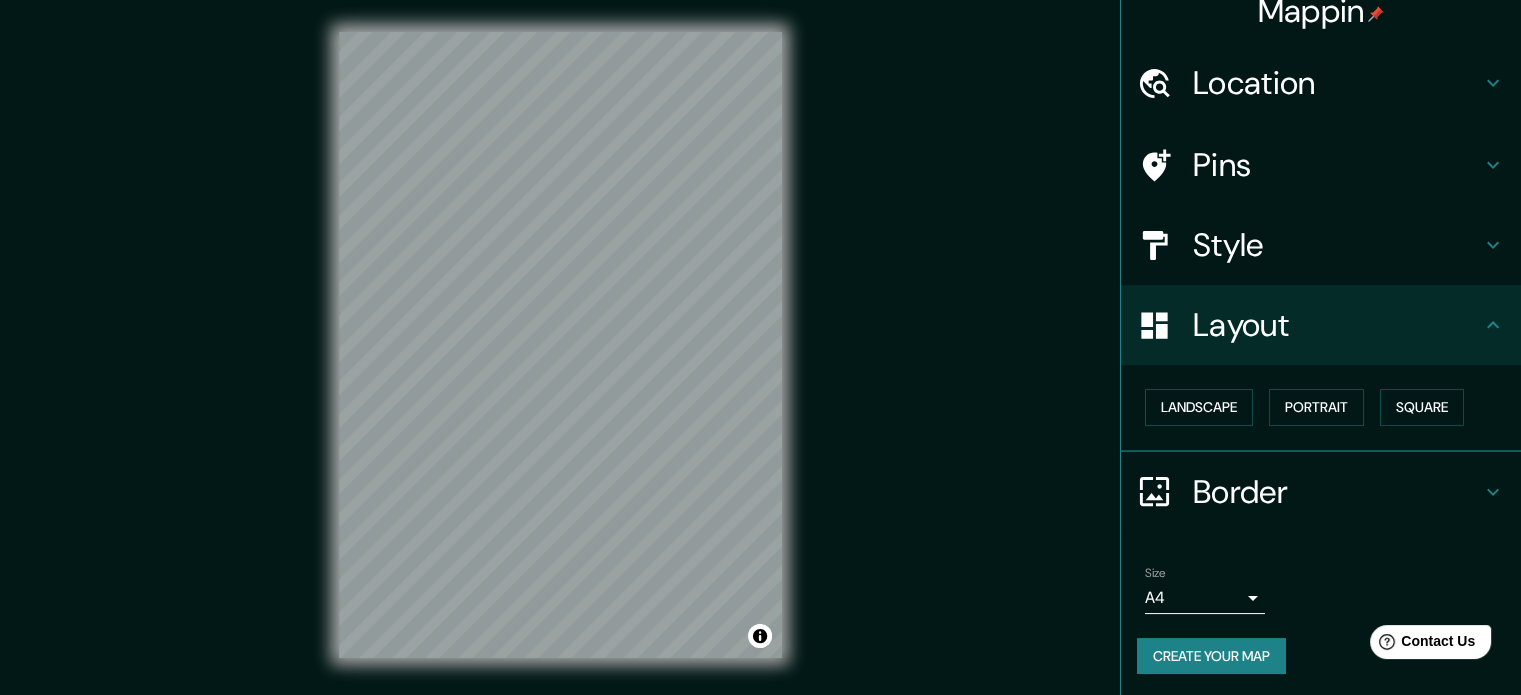 scroll, scrollTop: 22, scrollLeft: 0, axis: vertical 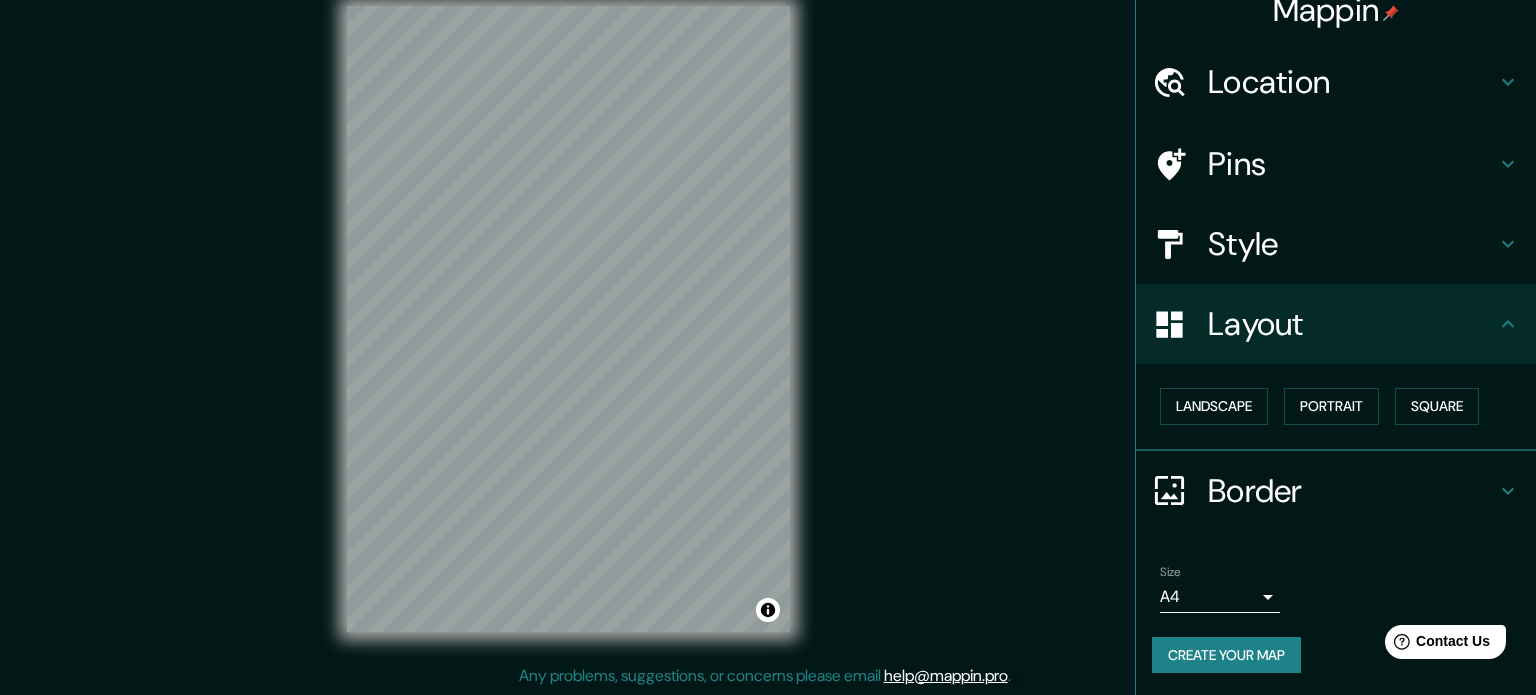 click on "Mappin Location [PLACE], [REGION] de [CITY], [COUNTRY] Pins Style Layout Landscape Portrait Square Border Choose a border.  Hint : you can make layers of the frame opaque to create some cool effects. None Simple Transparent Fancy Size A4 single Create your map © Mapbox   © OpenStreetMap   Improve this map Any problems, suggestions, or concerns please email    help@example.com . . ." at bounding box center [768, 321] 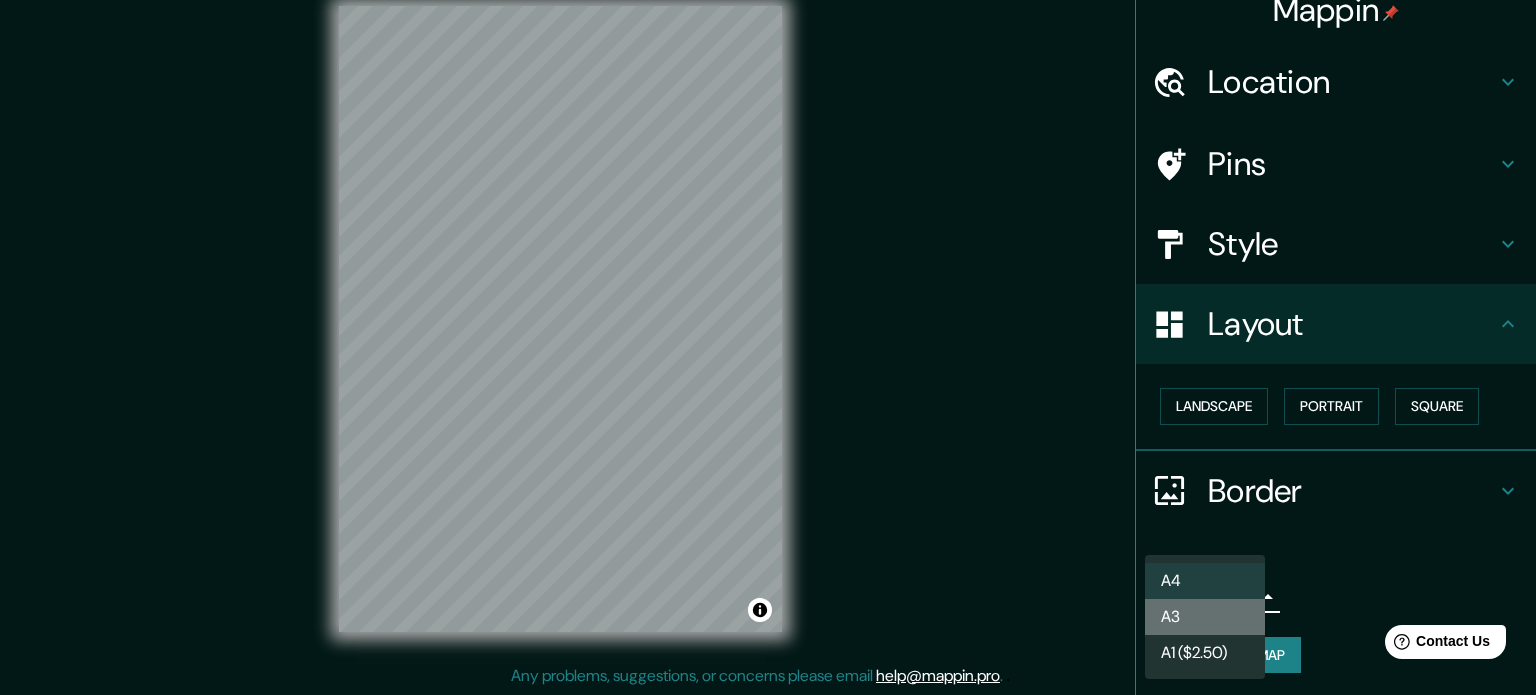 click on "A3" at bounding box center [1205, 617] 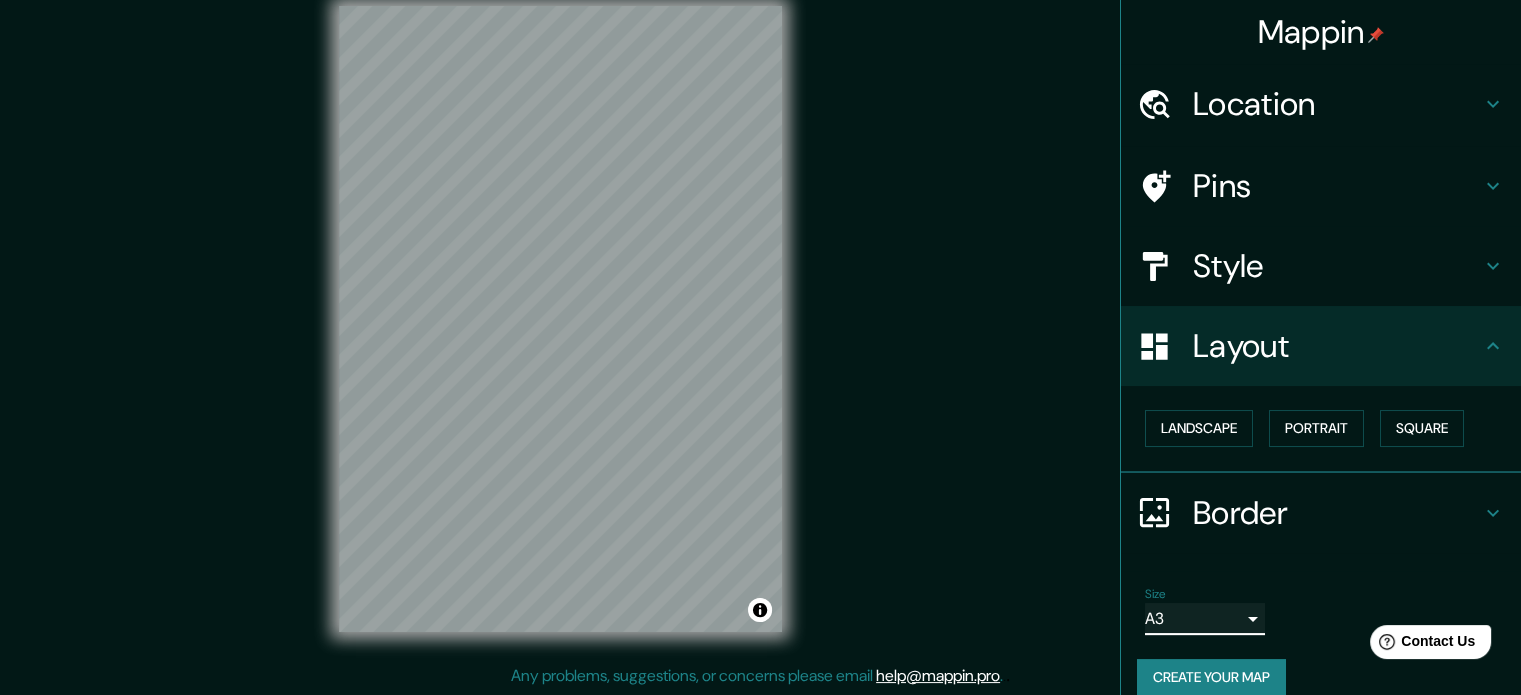 scroll, scrollTop: 0, scrollLeft: 0, axis: both 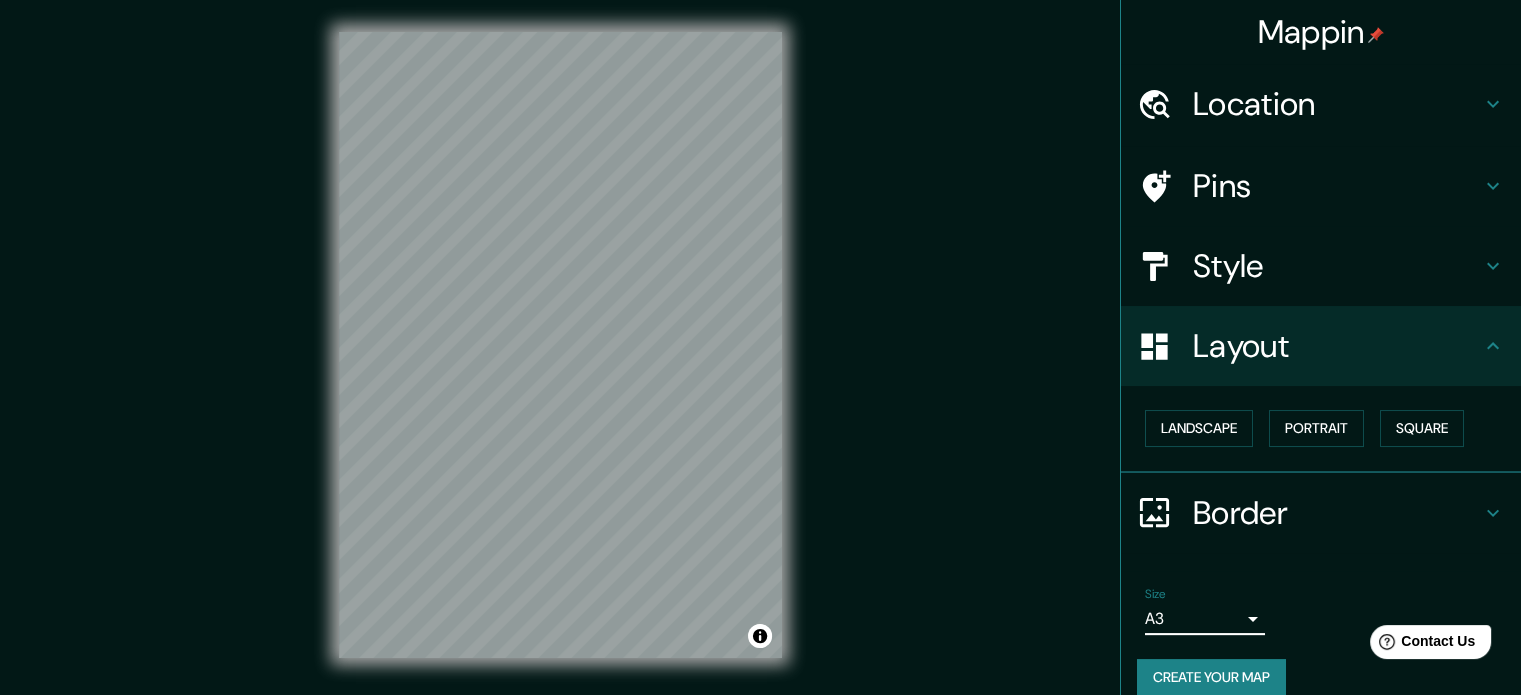 drag, startPoint x: 1230, startPoint y: 245, endPoint x: 1212, endPoint y: 260, distance: 23.43075 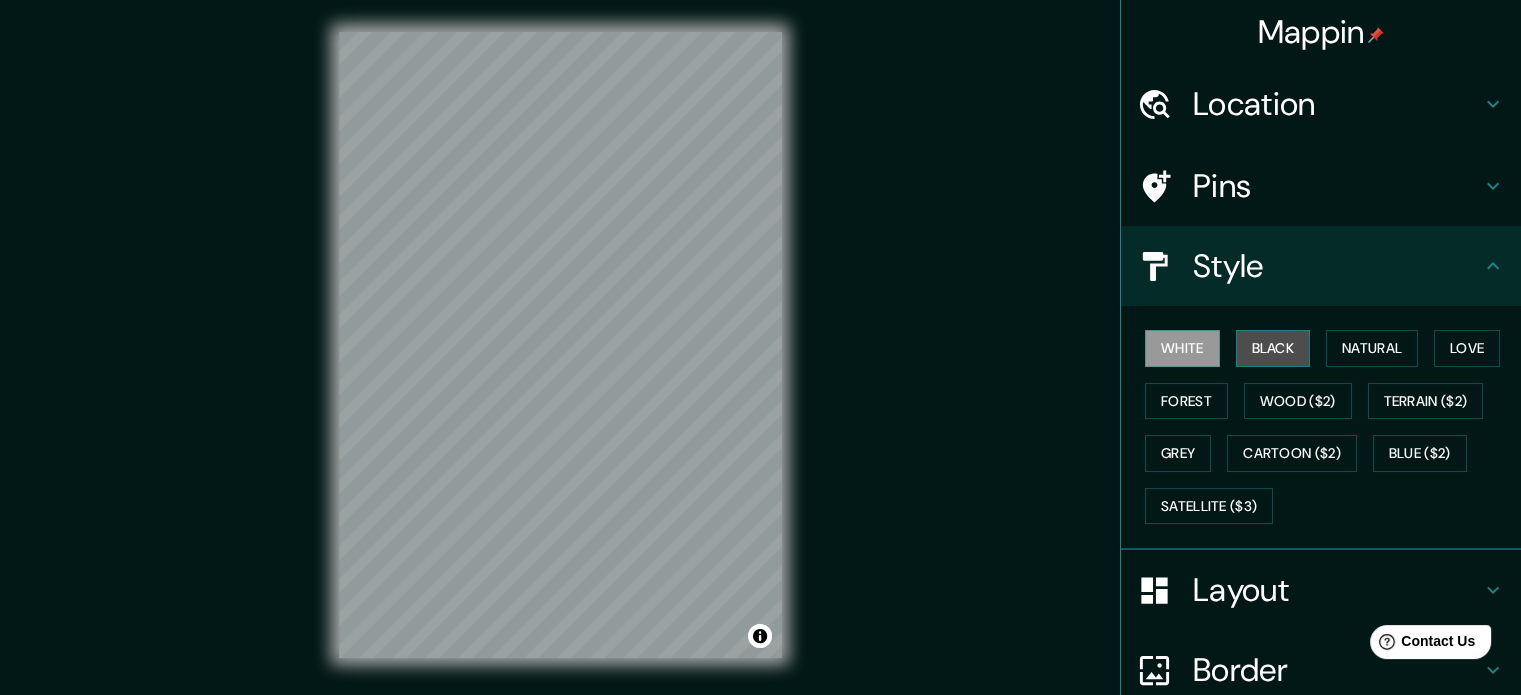 click on "Black" at bounding box center (1273, 348) 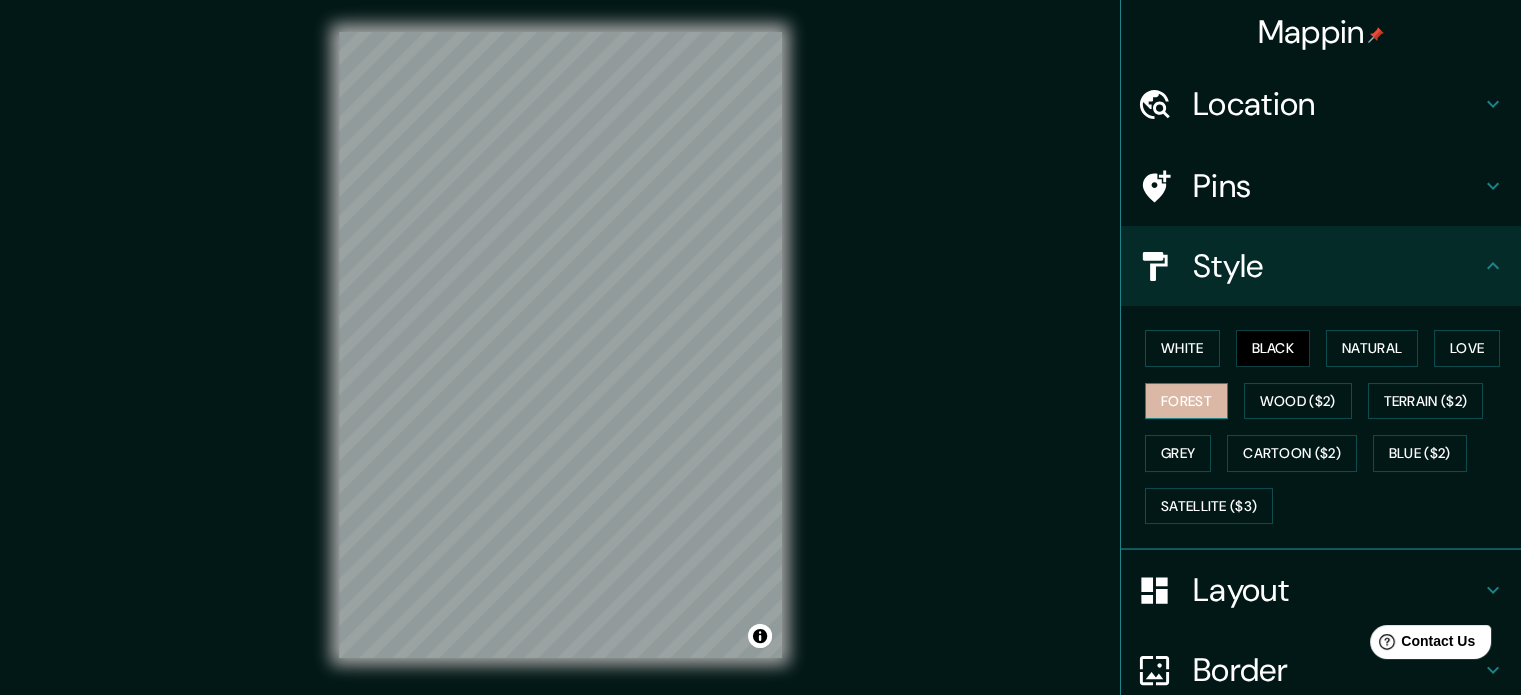 click on "Forest" at bounding box center [1186, 401] 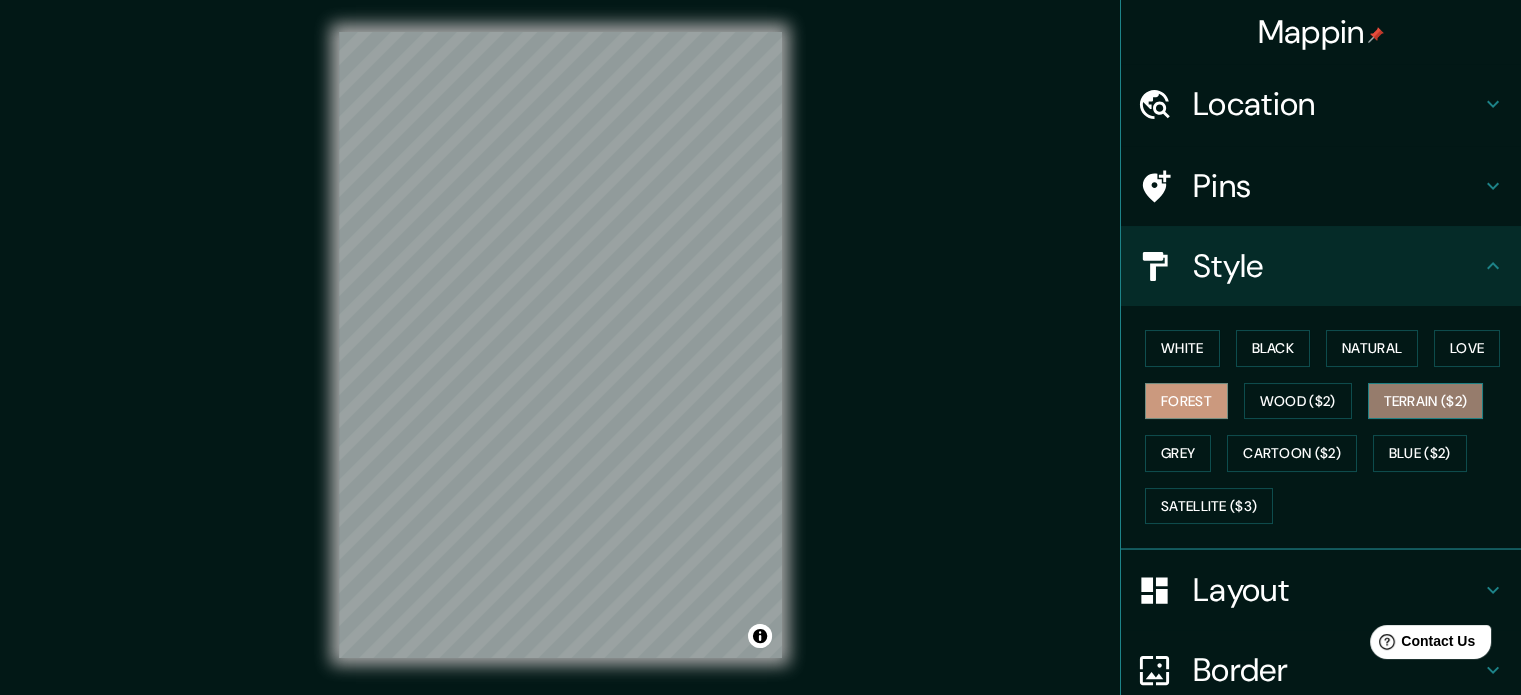 click on "Terrain ($2)" at bounding box center (1426, 401) 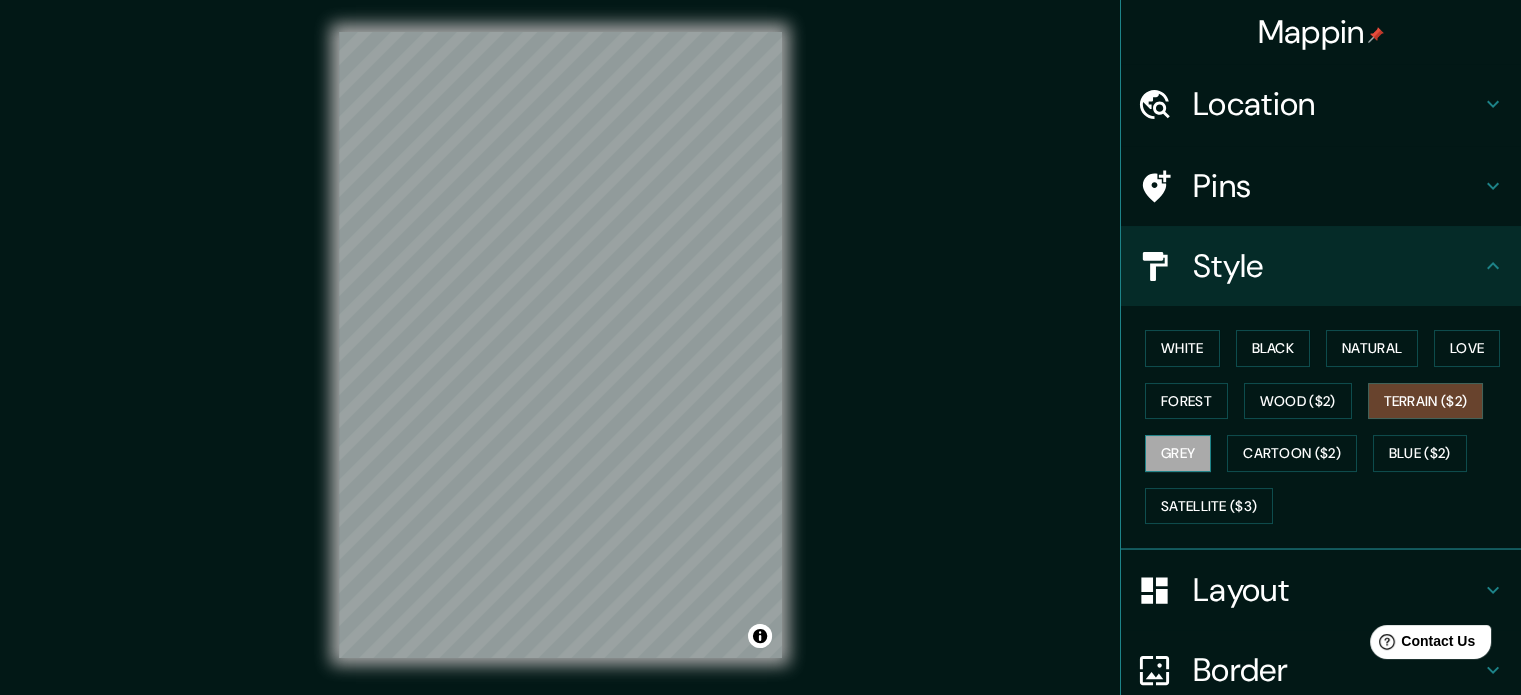 click on "Grey" at bounding box center (1178, 453) 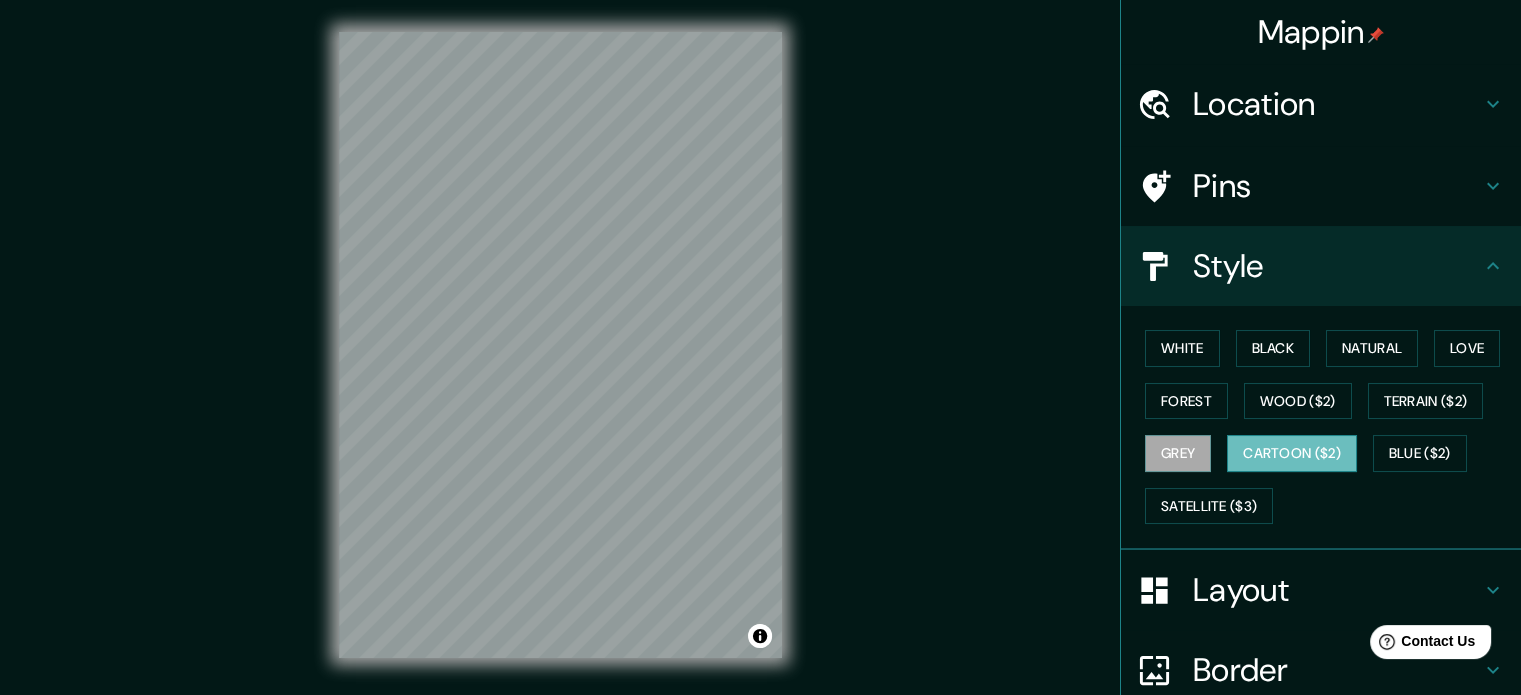 click on "Cartoon ($2)" at bounding box center [1292, 453] 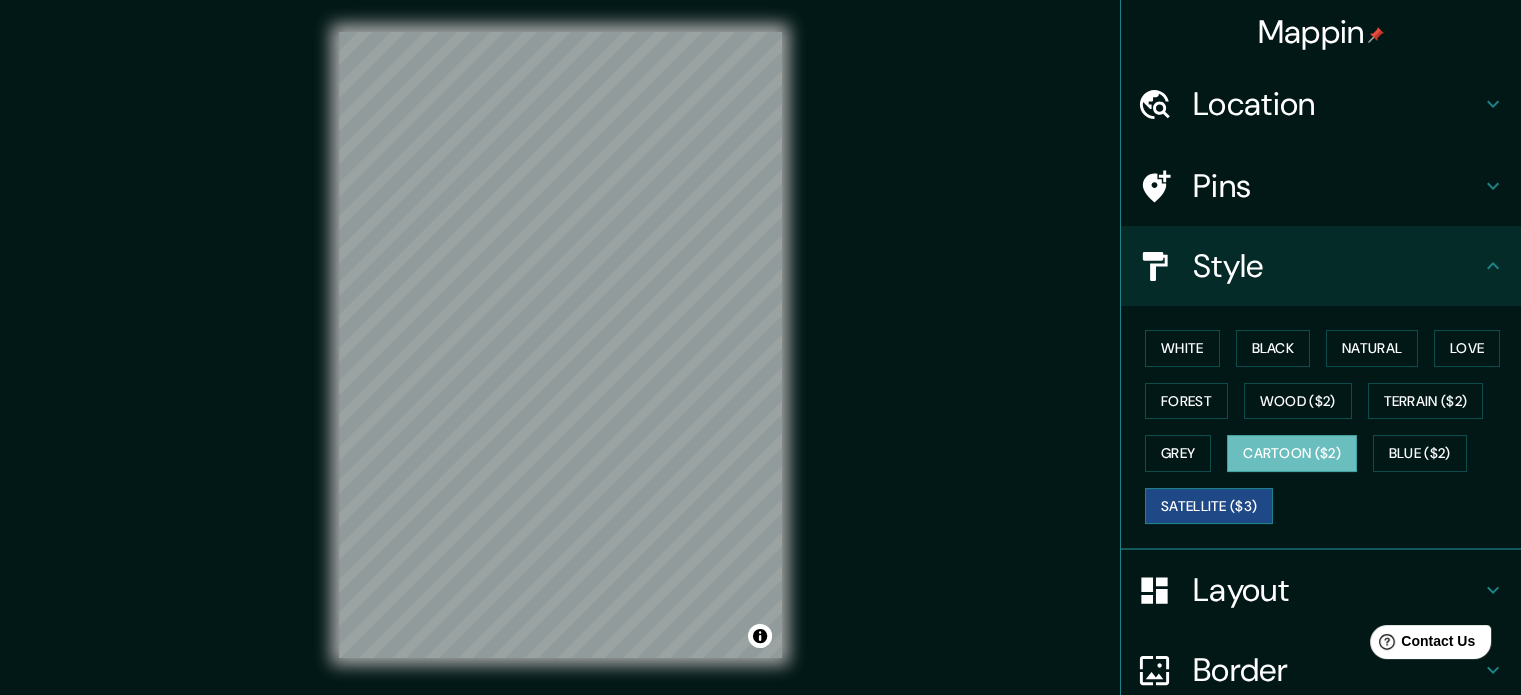 click on "Satellite ($3)" at bounding box center (1209, 506) 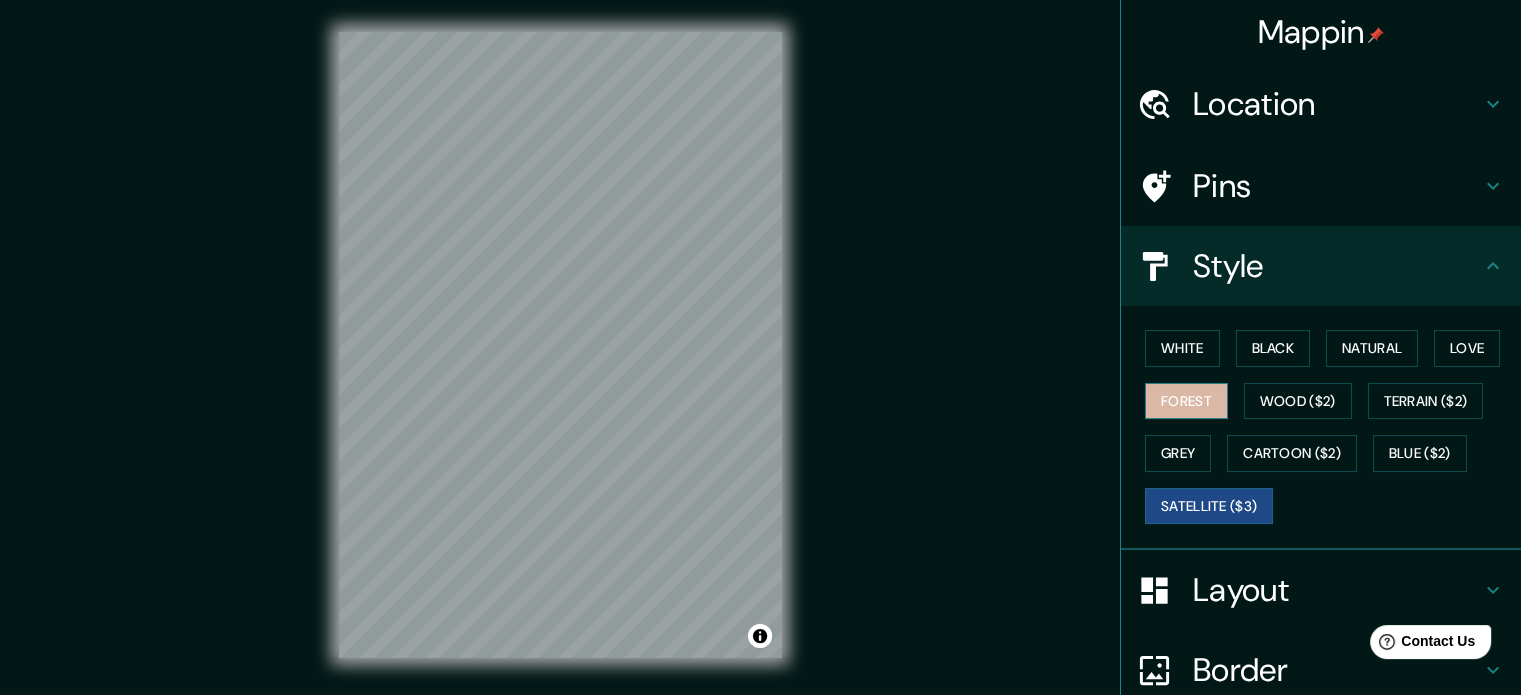 click on "Forest" at bounding box center (1186, 401) 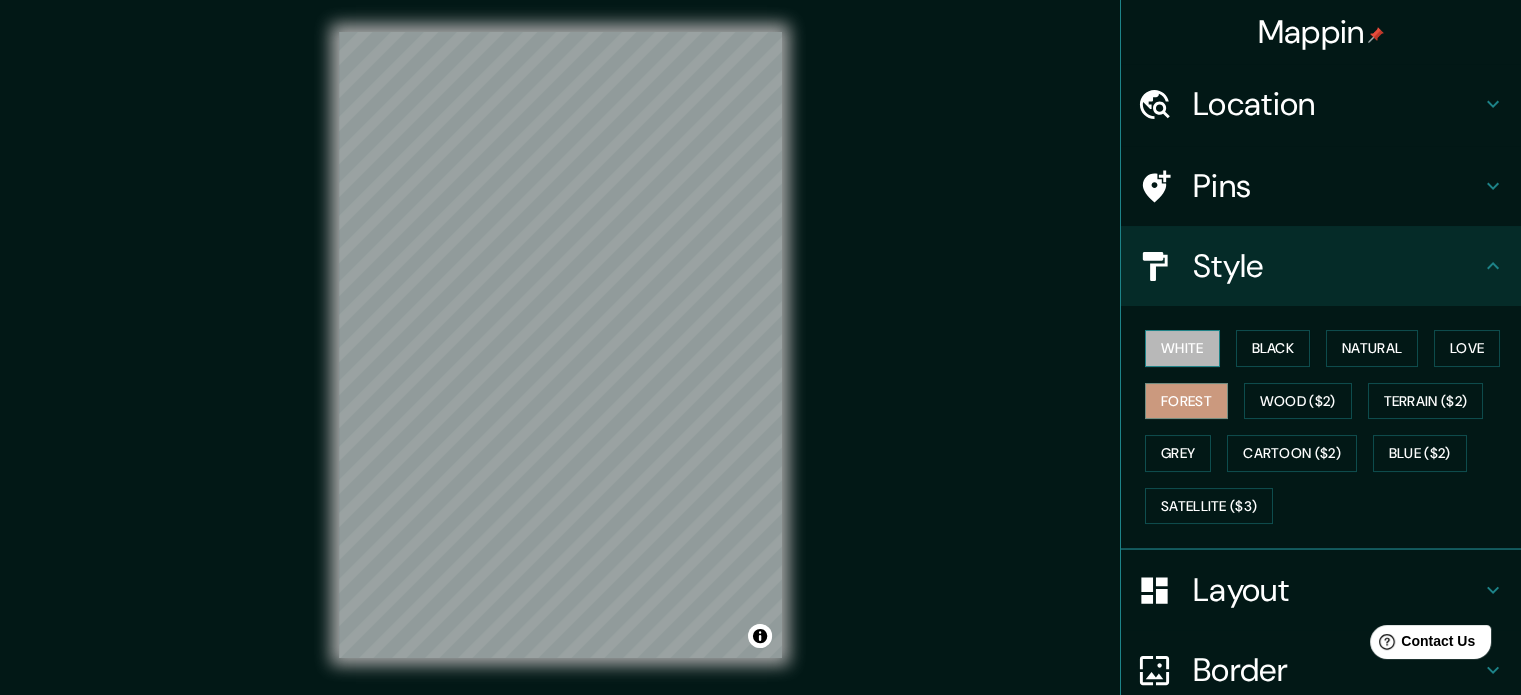 click on "White" at bounding box center (1182, 348) 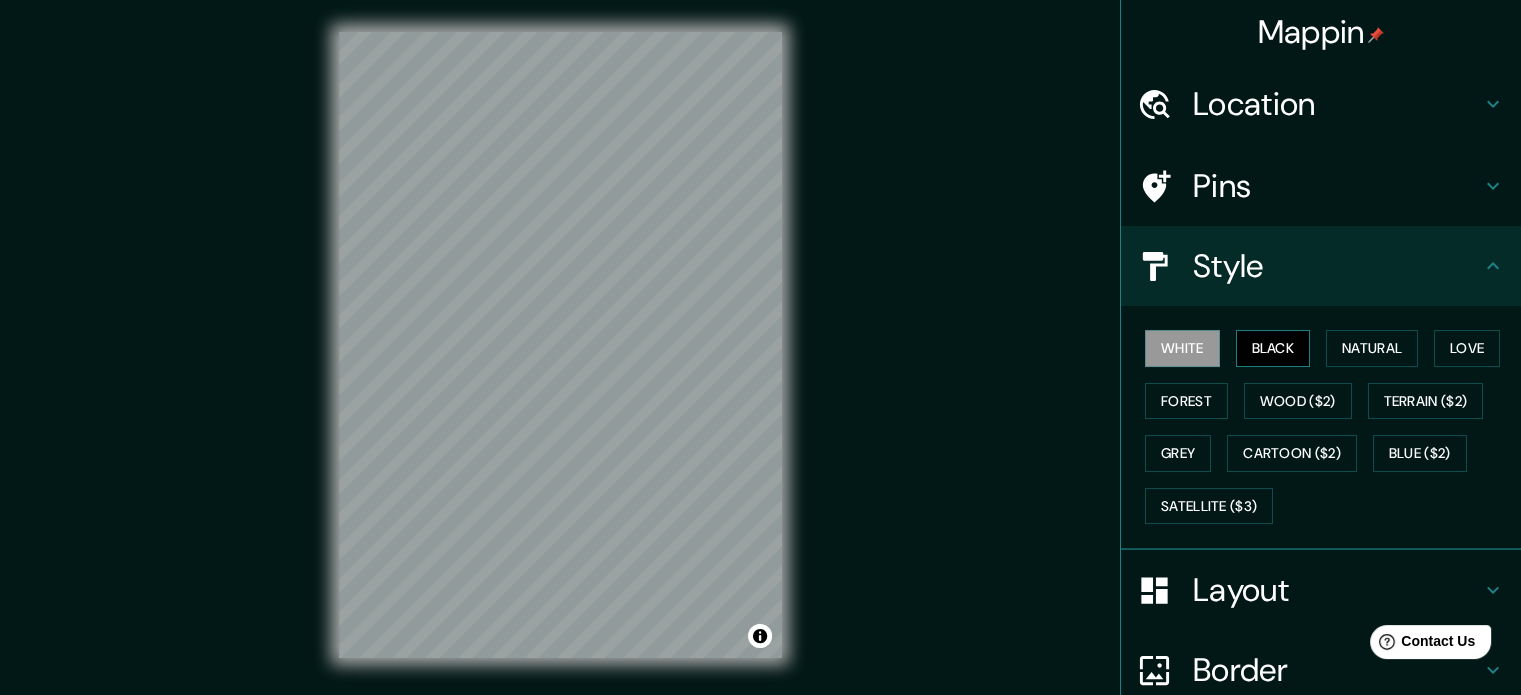 click on "Black" at bounding box center [1273, 348] 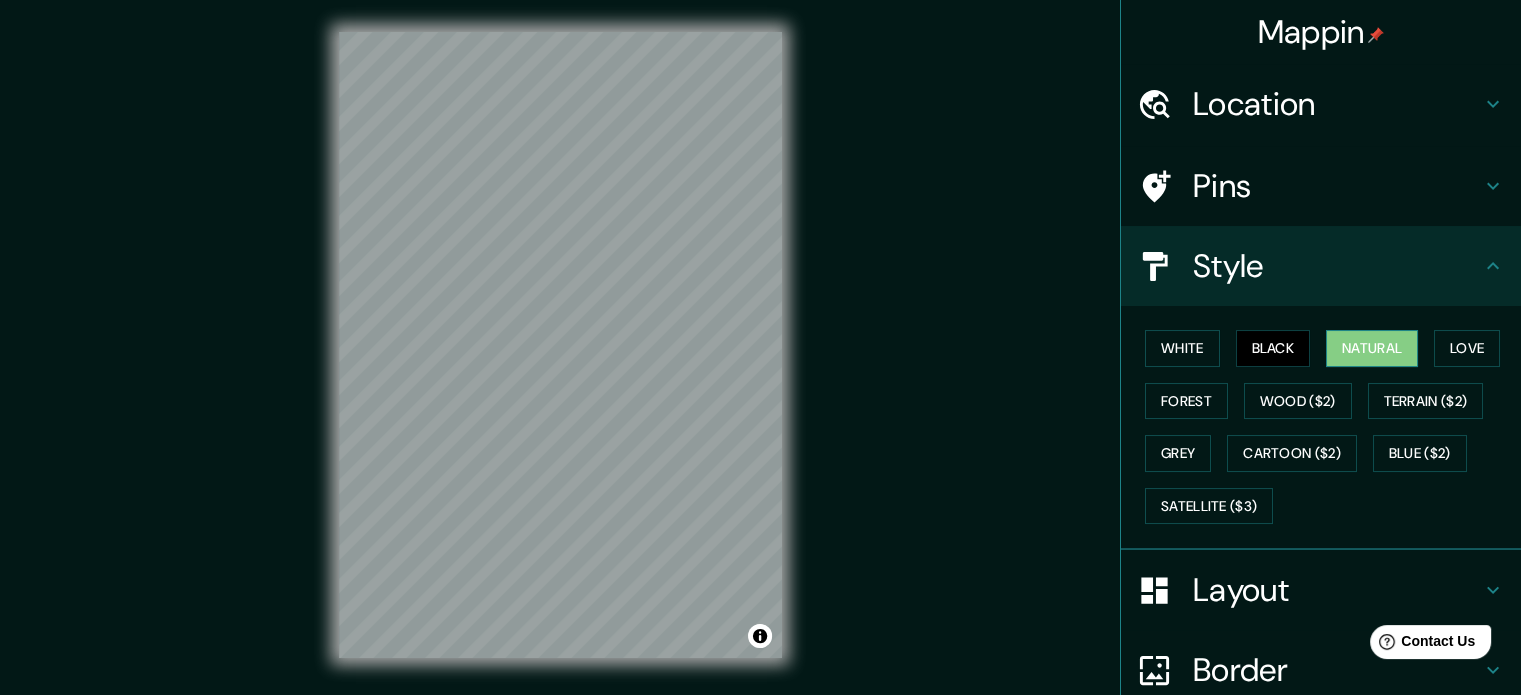 click on "Natural" at bounding box center (1372, 348) 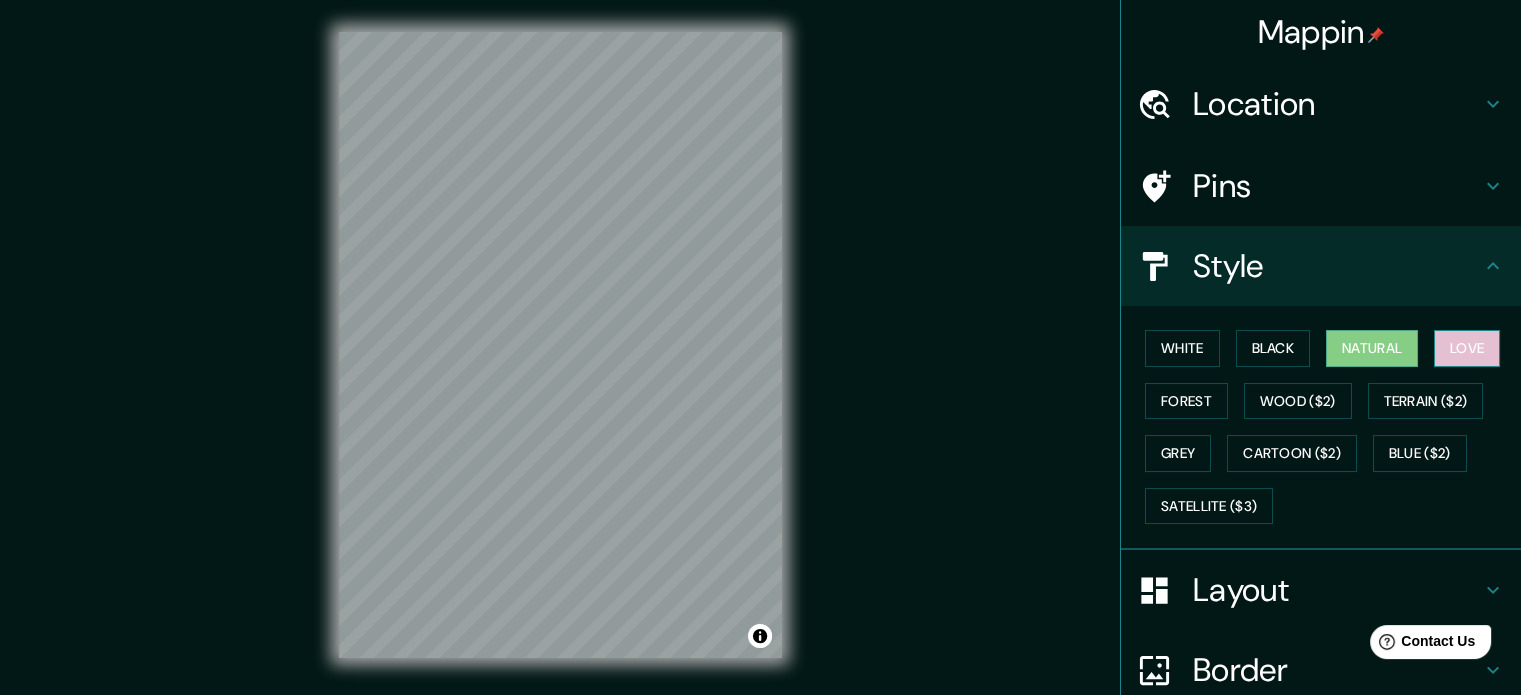 click on "Love" at bounding box center (1467, 348) 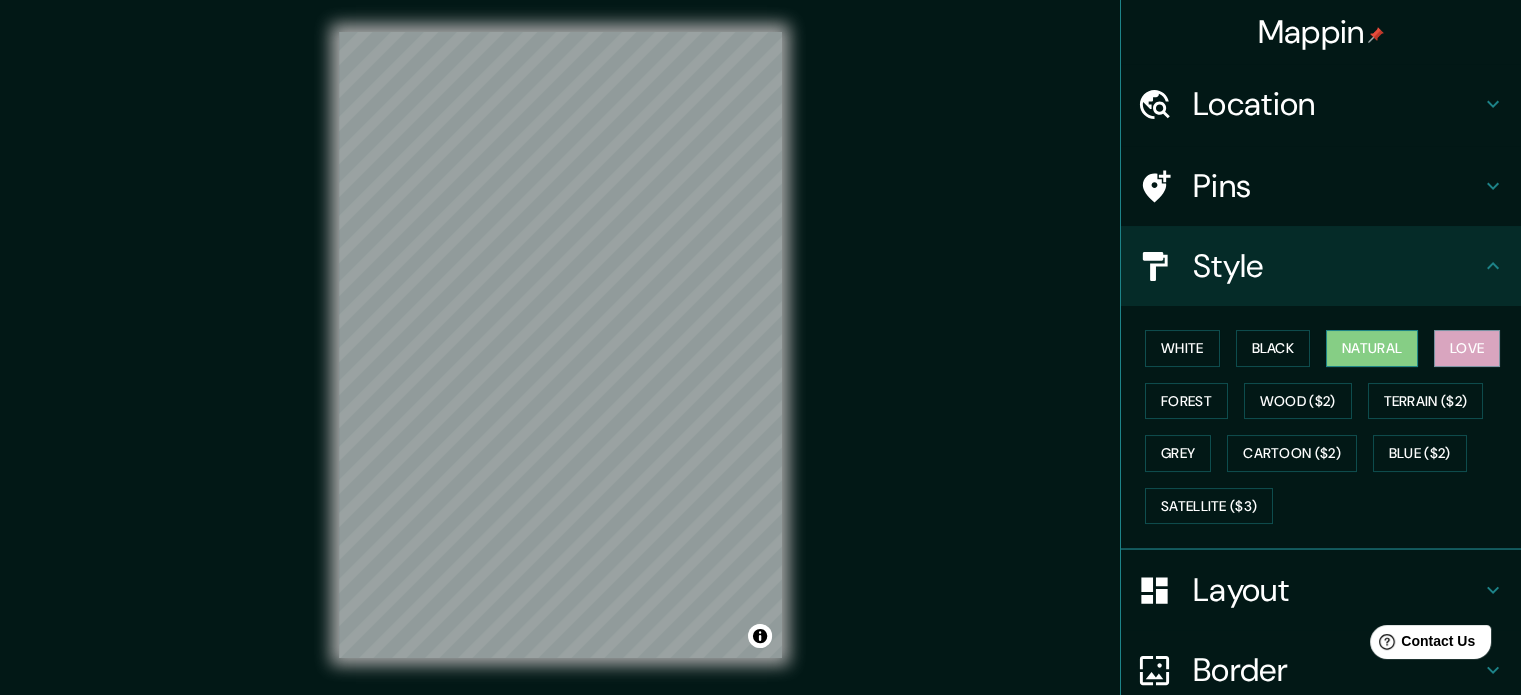 click on "Natural" at bounding box center [1372, 348] 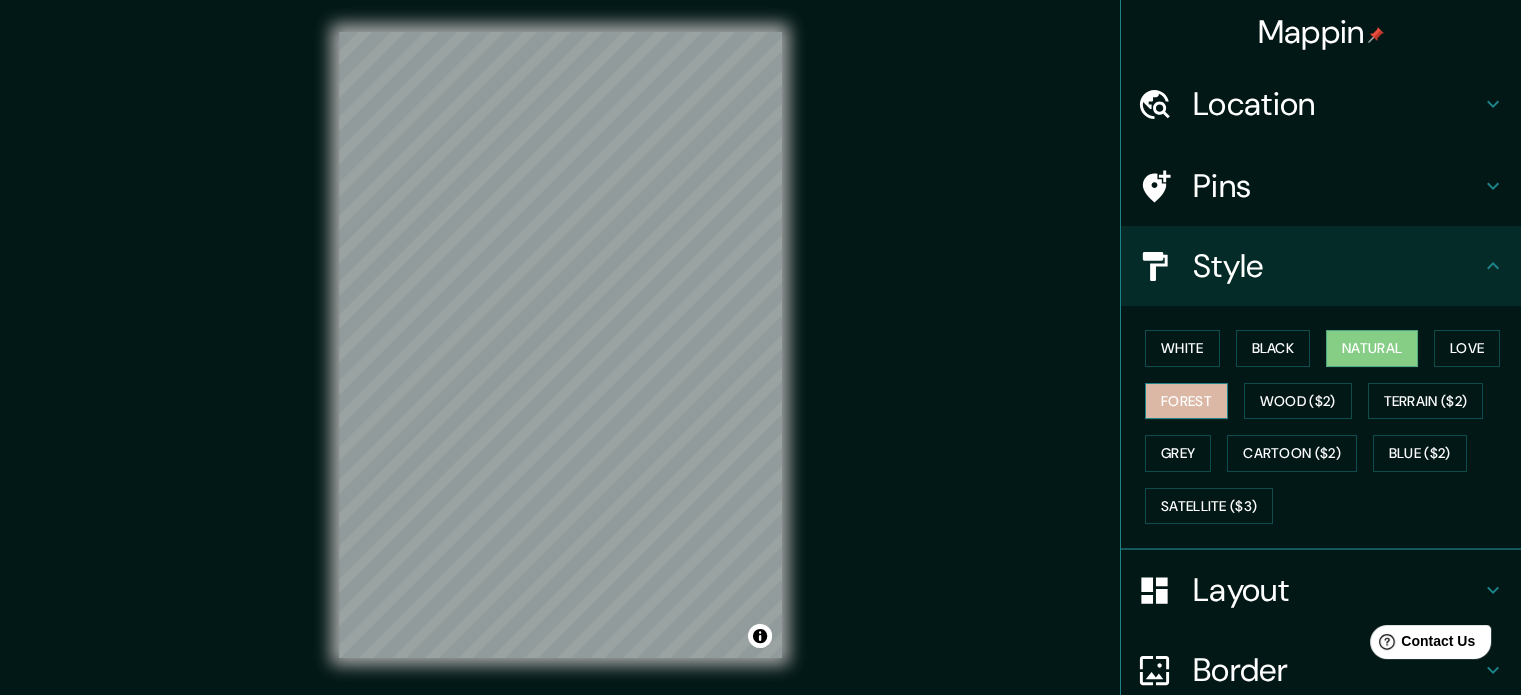 click on "Forest" at bounding box center [1186, 401] 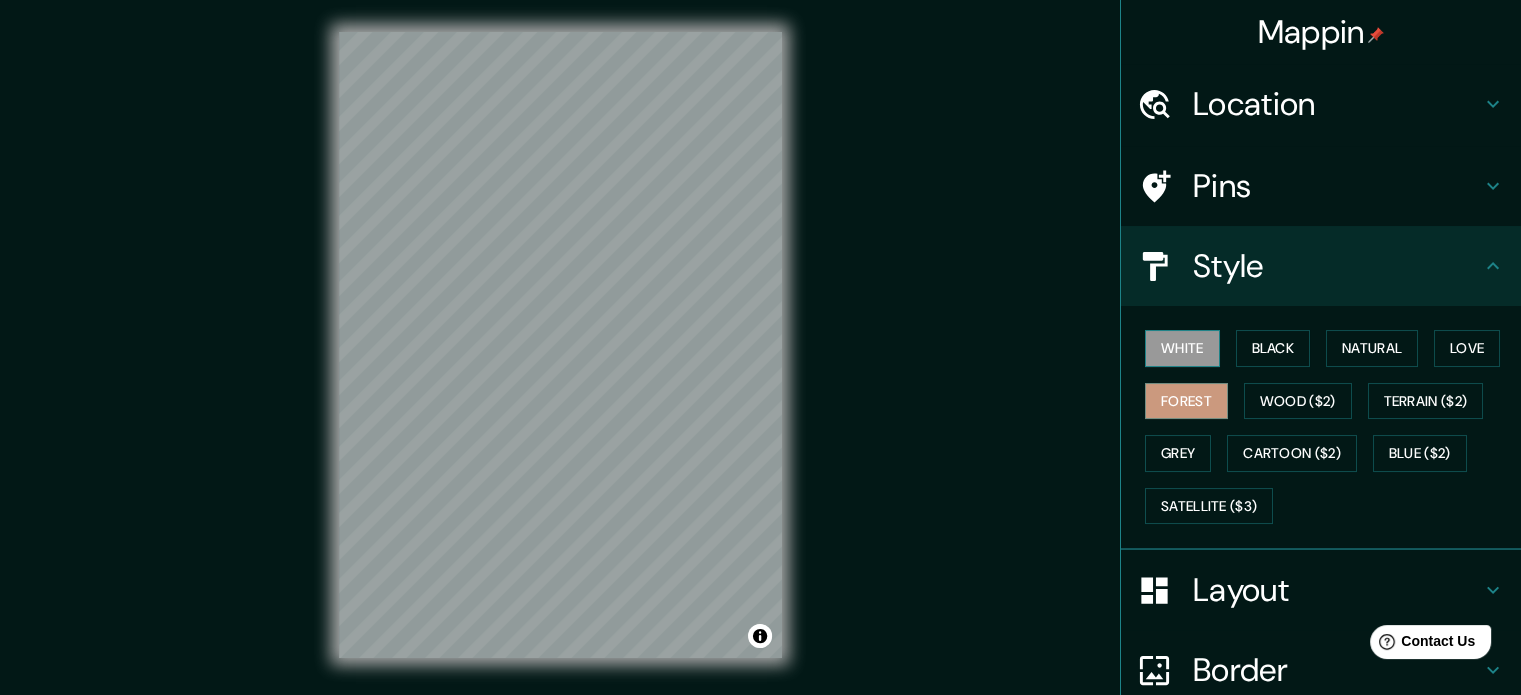 click on "White" at bounding box center [1182, 348] 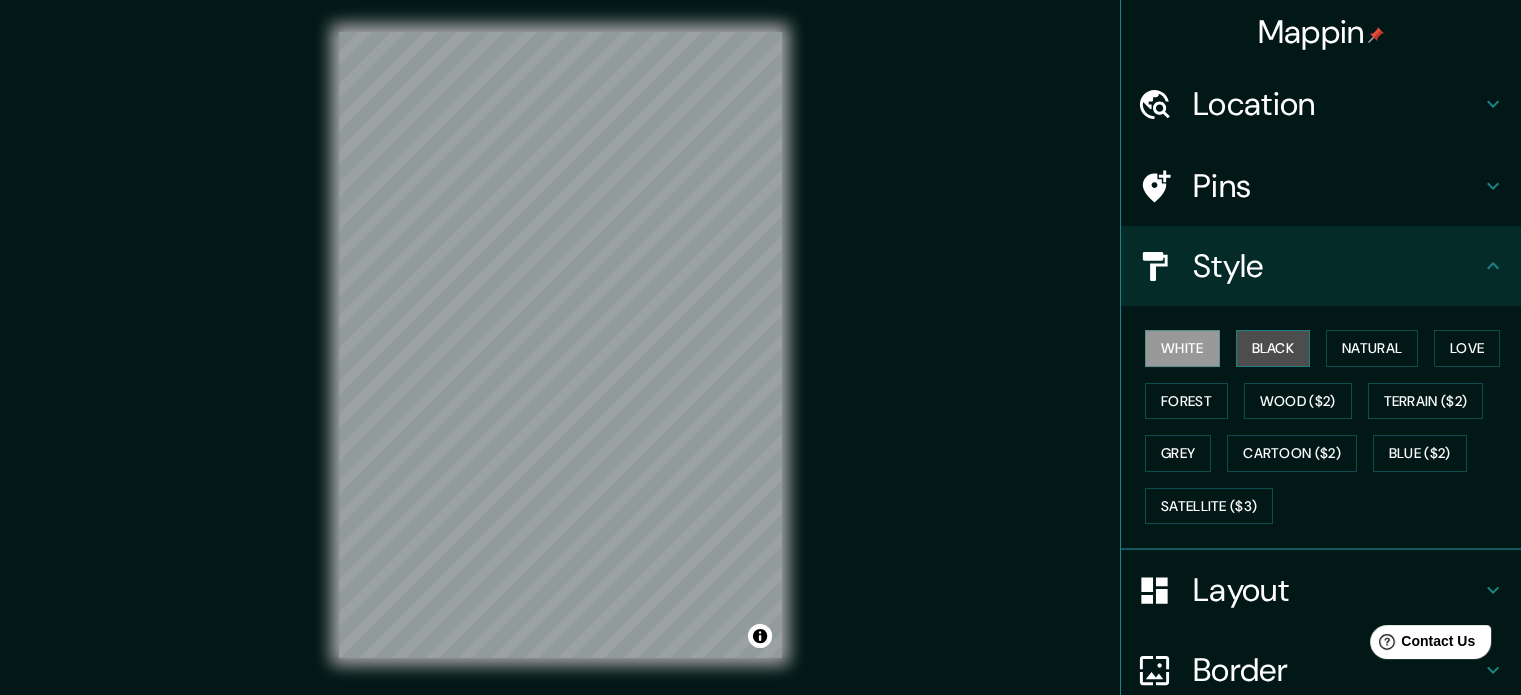 click on "Black" at bounding box center [1273, 348] 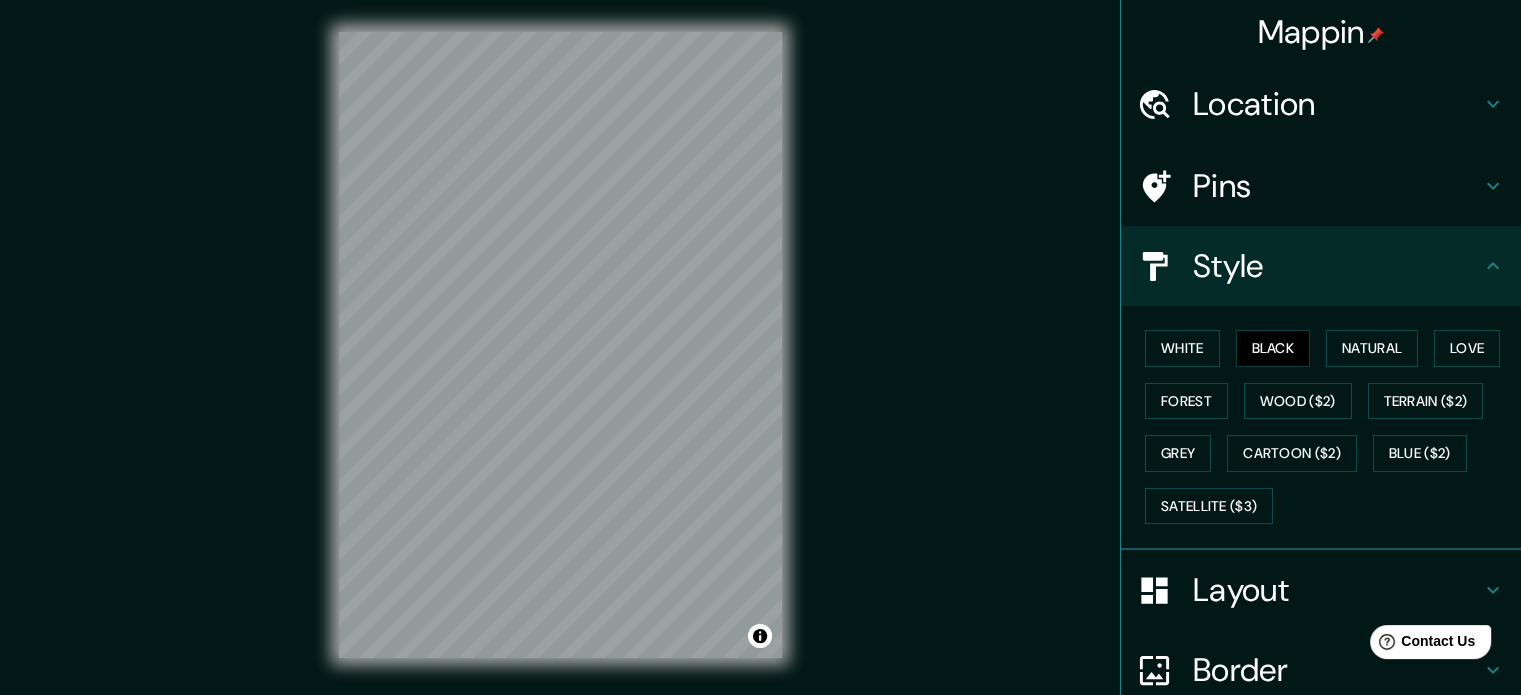 click on "Pins" at bounding box center [1321, 186] 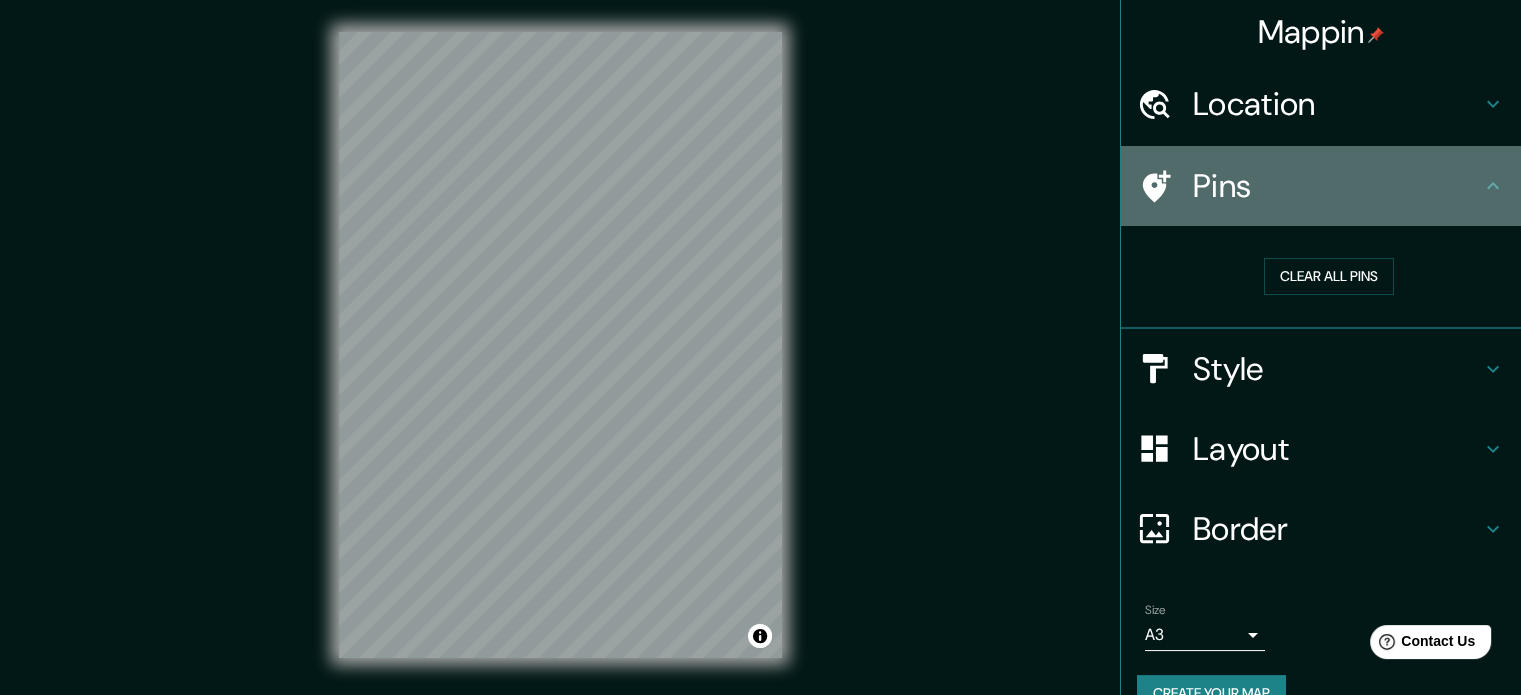 click on "Pins" at bounding box center (1321, 186) 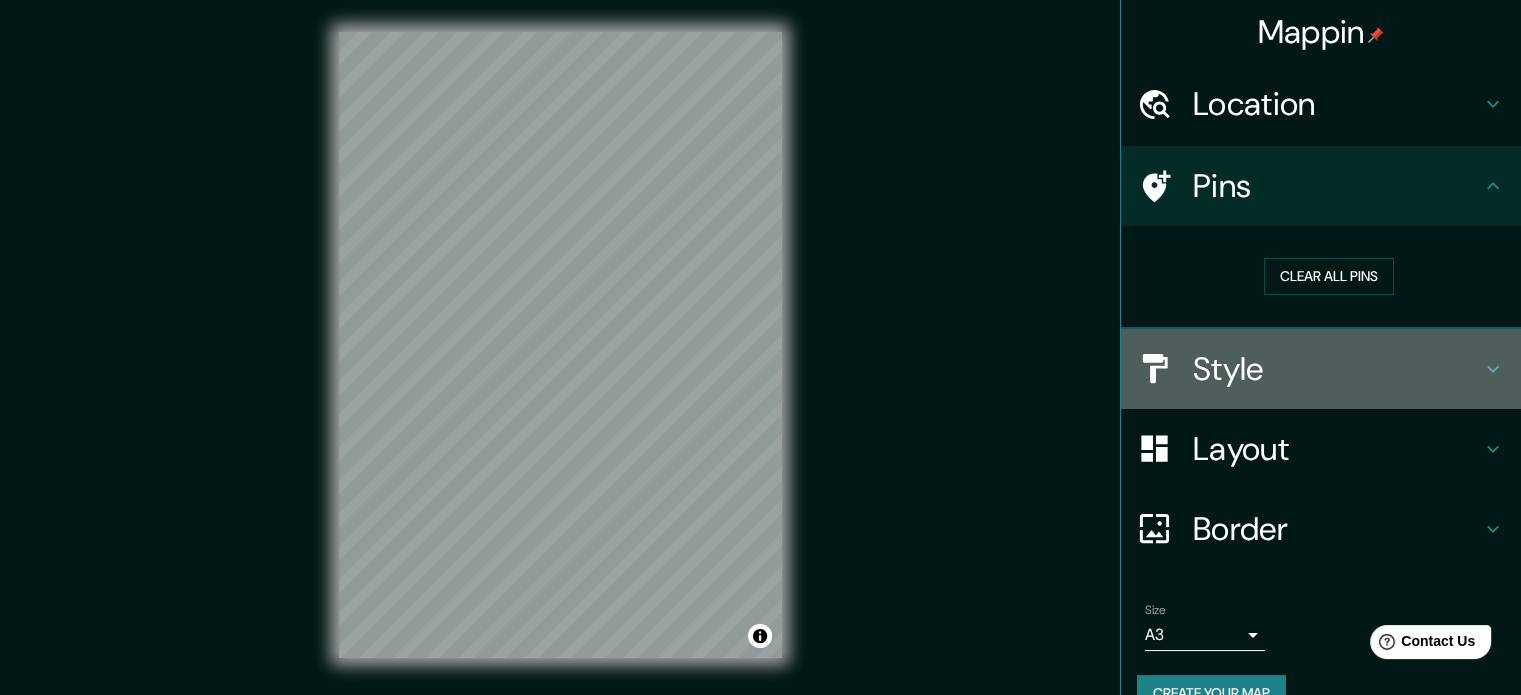 click on "Style" at bounding box center (1337, 104) 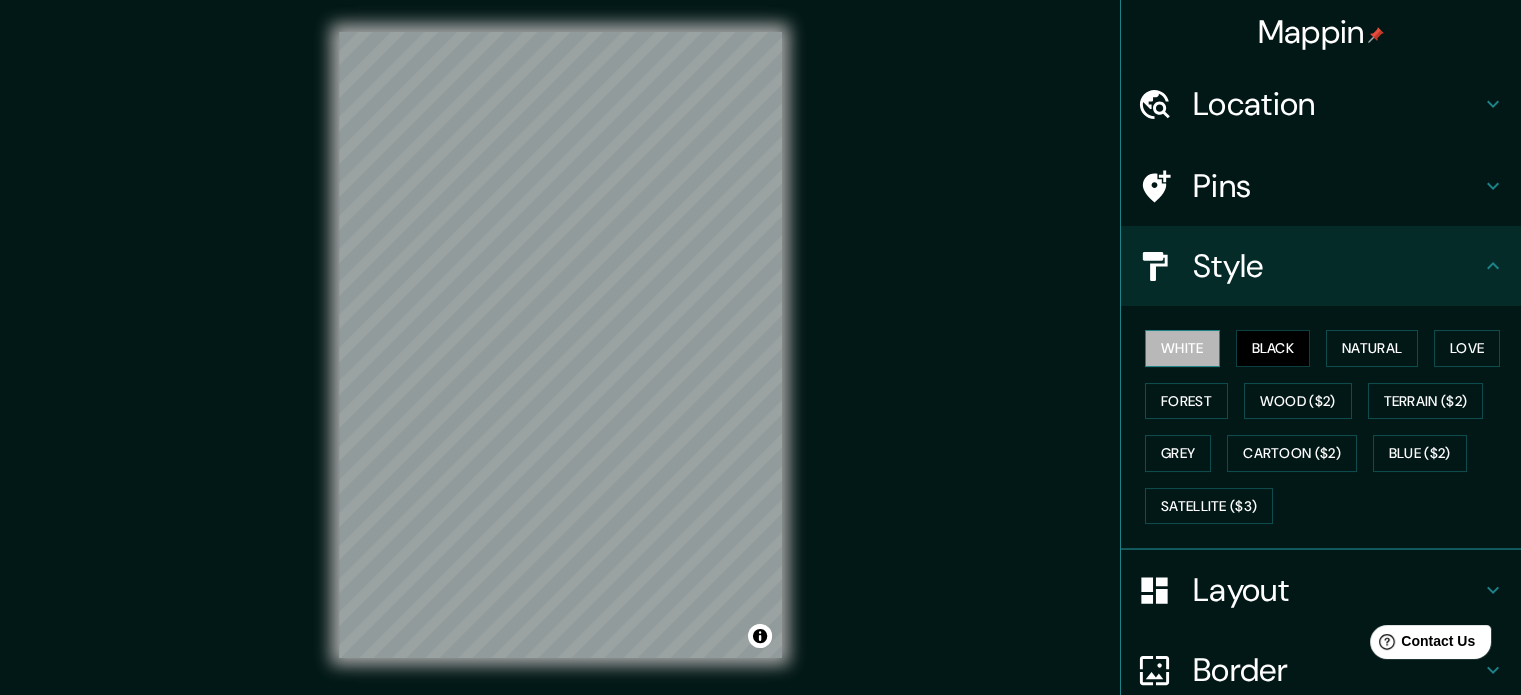 click on "White" at bounding box center (1182, 348) 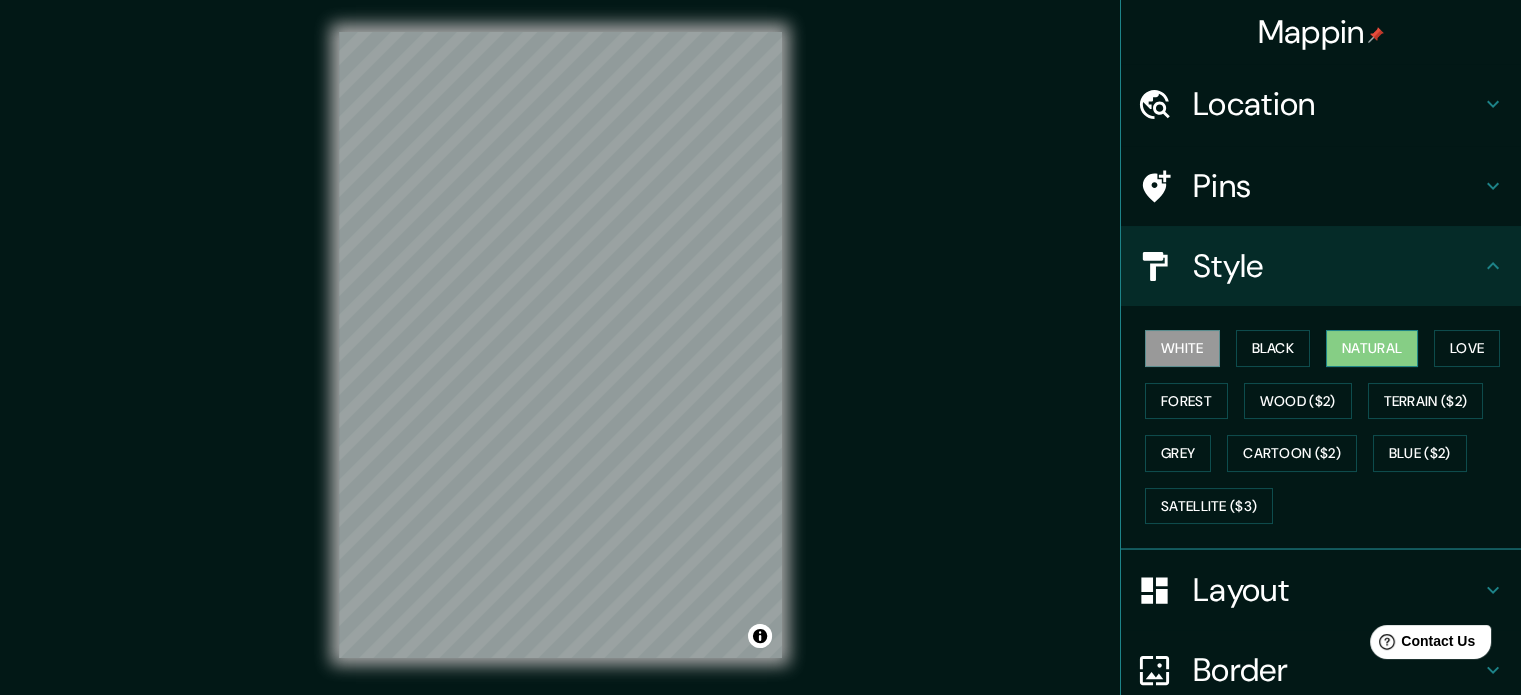 click on "Natural" at bounding box center (1372, 348) 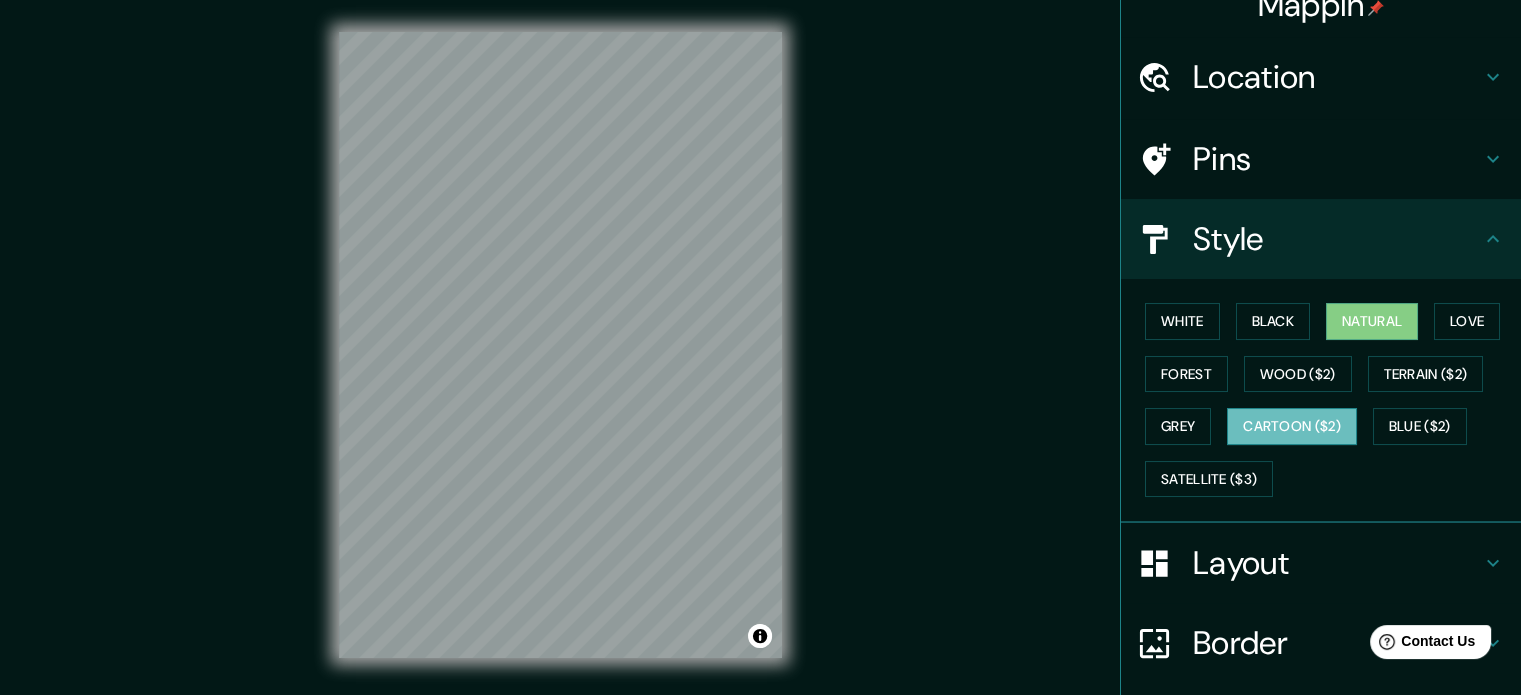 scroll, scrollTop: 178, scrollLeft: 0, axis: vertical 